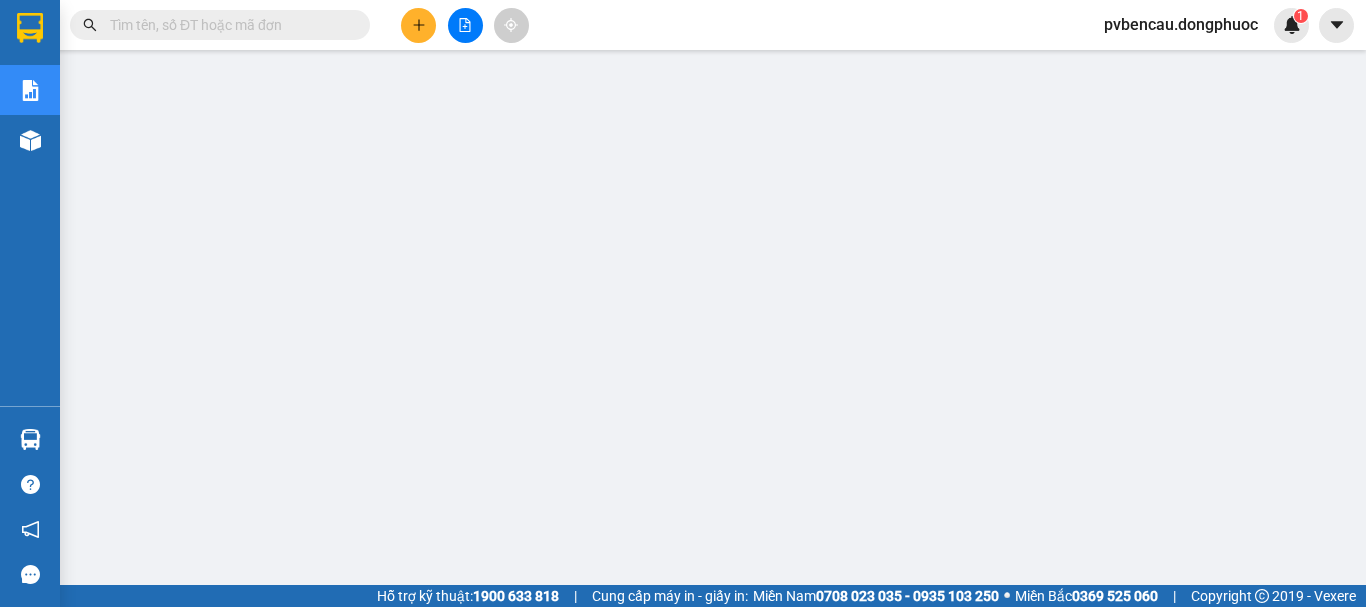 scroll, scrollTop: 0, scrollLeft: 0, axis: both 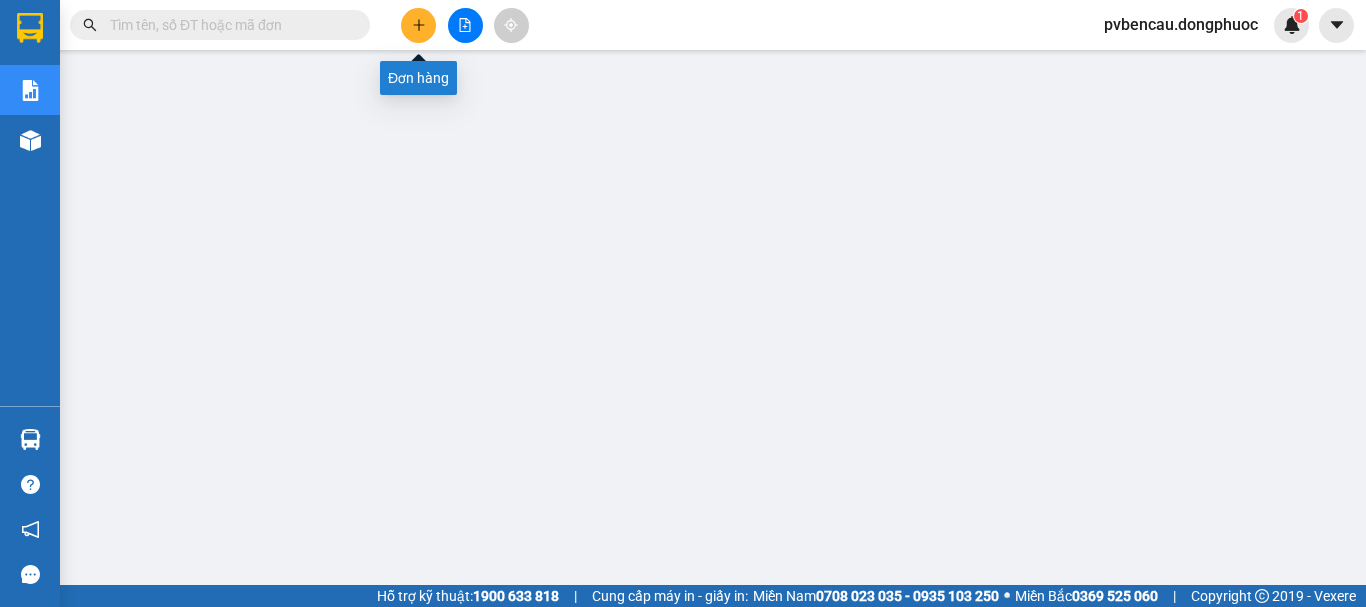 click at bounding box center [418, 25] 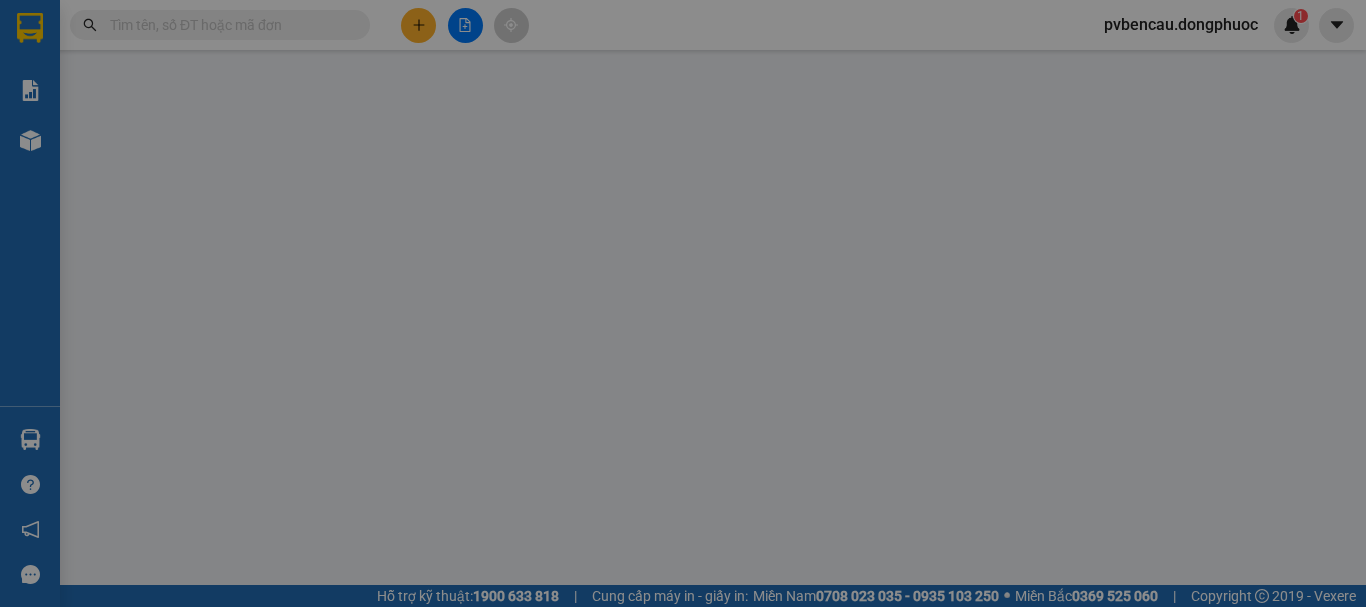 scroll, scrollTop: 0, scrollLeft: 0, axis: both 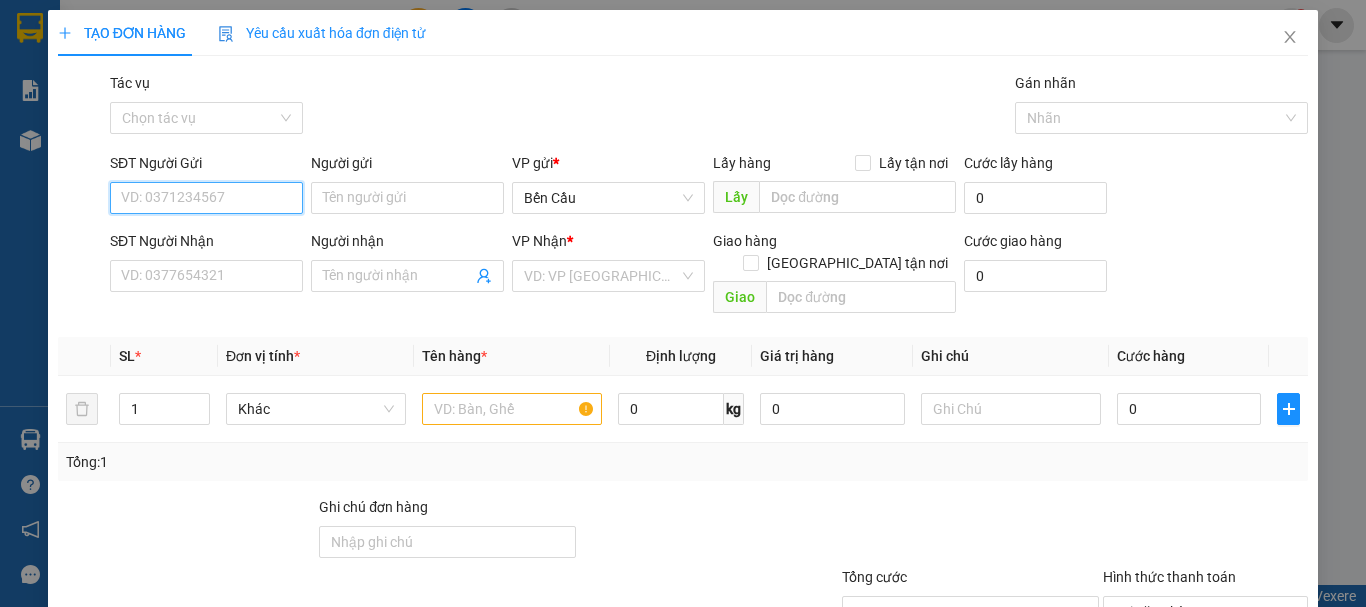 click on "SĐT Người Gửi" at bounding box center (206, 198) 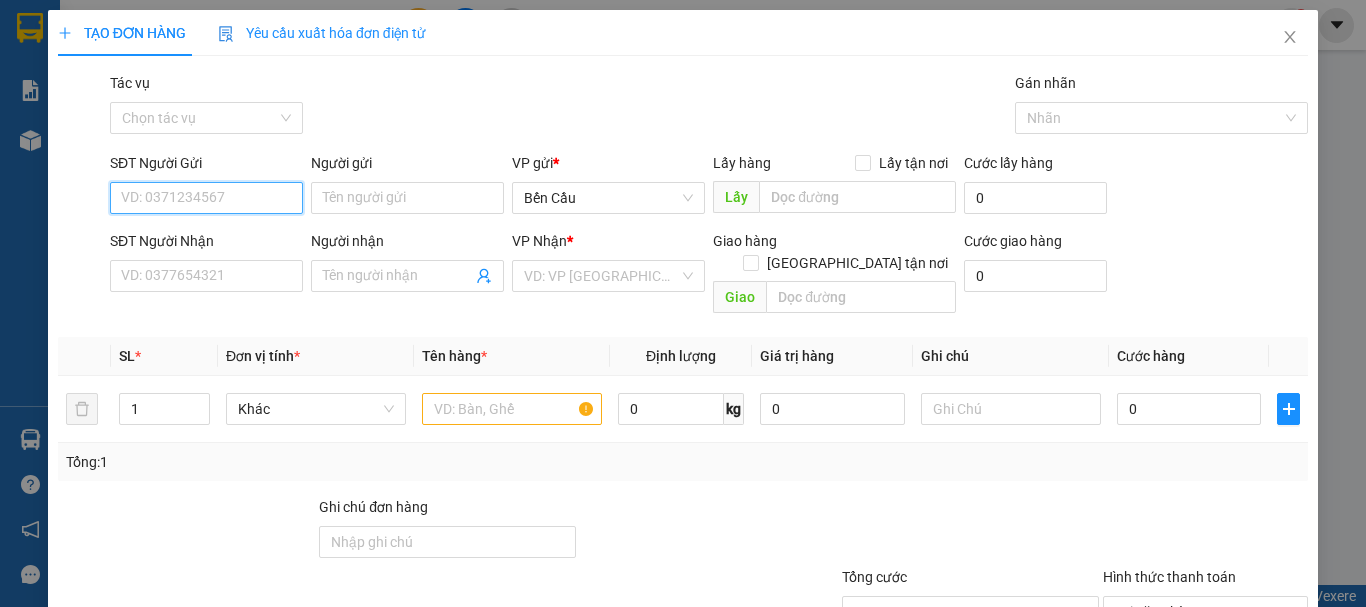 click on "SĐT Người Gửi" at bounding box center [206, 198] 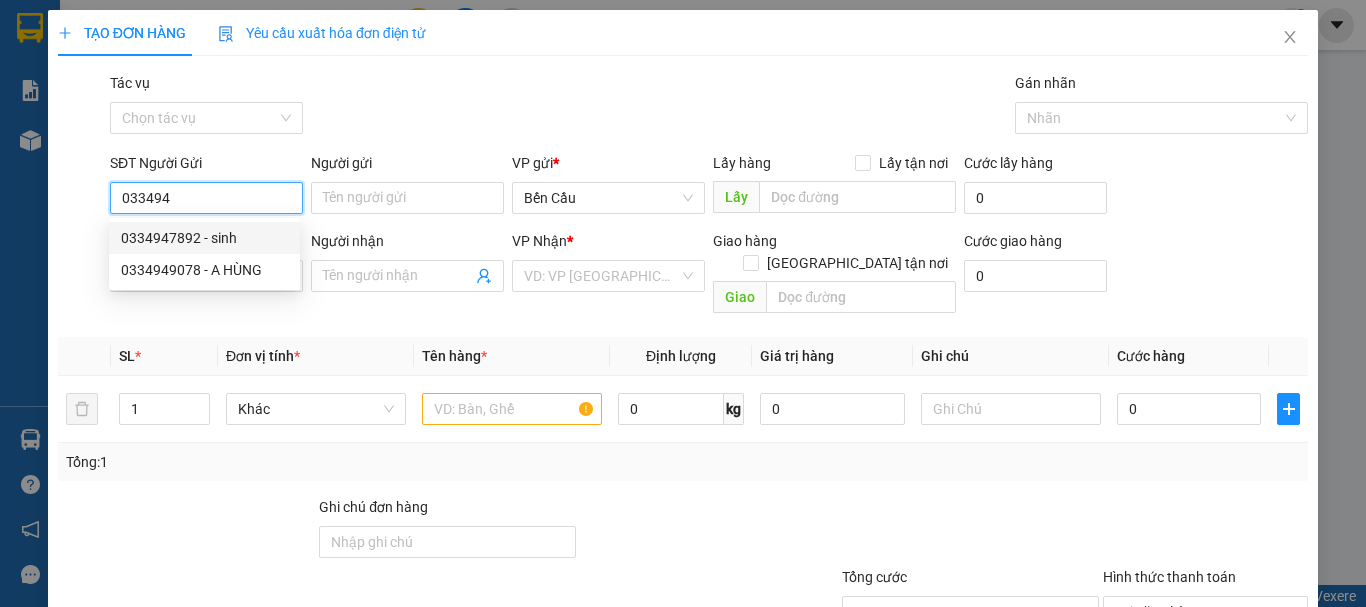 click on "0334947892 - sinh" at bounding box center [204, 238] 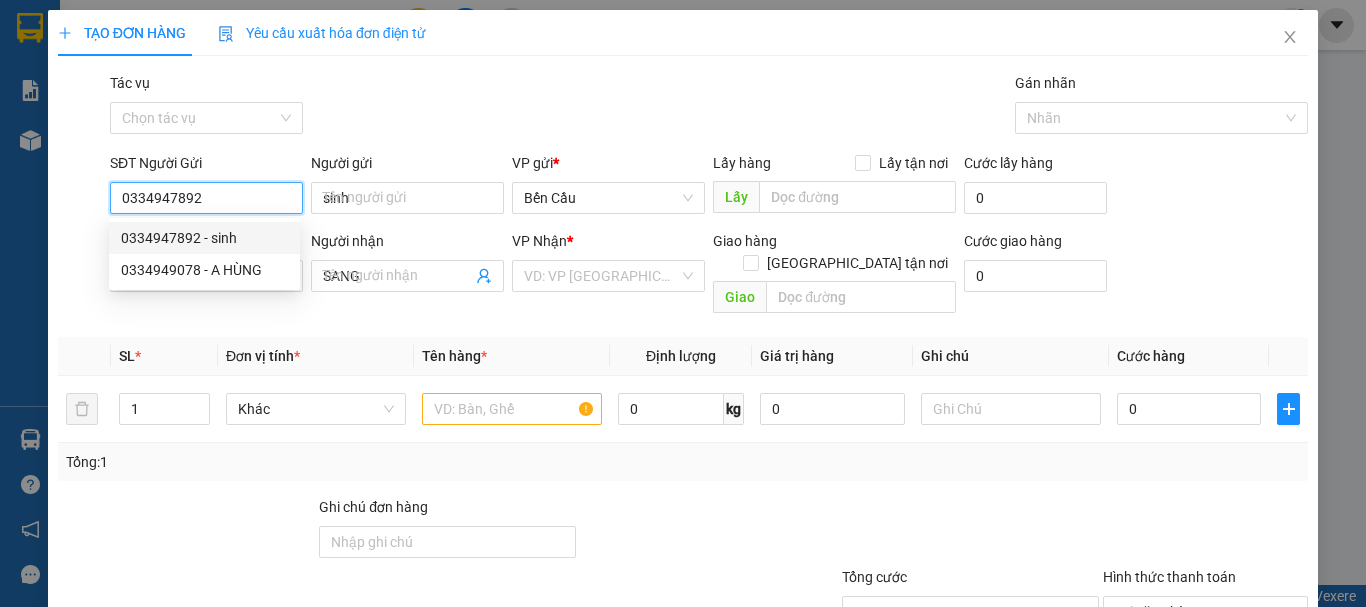 type on "30.000" 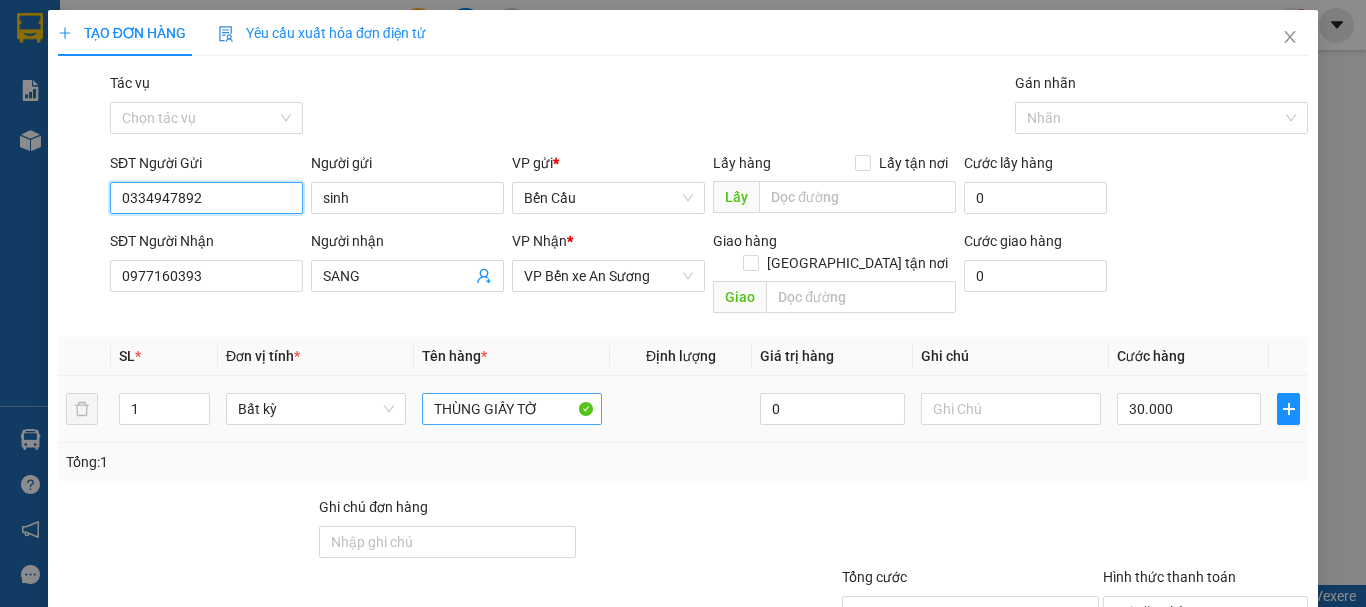 type on "0334947892" 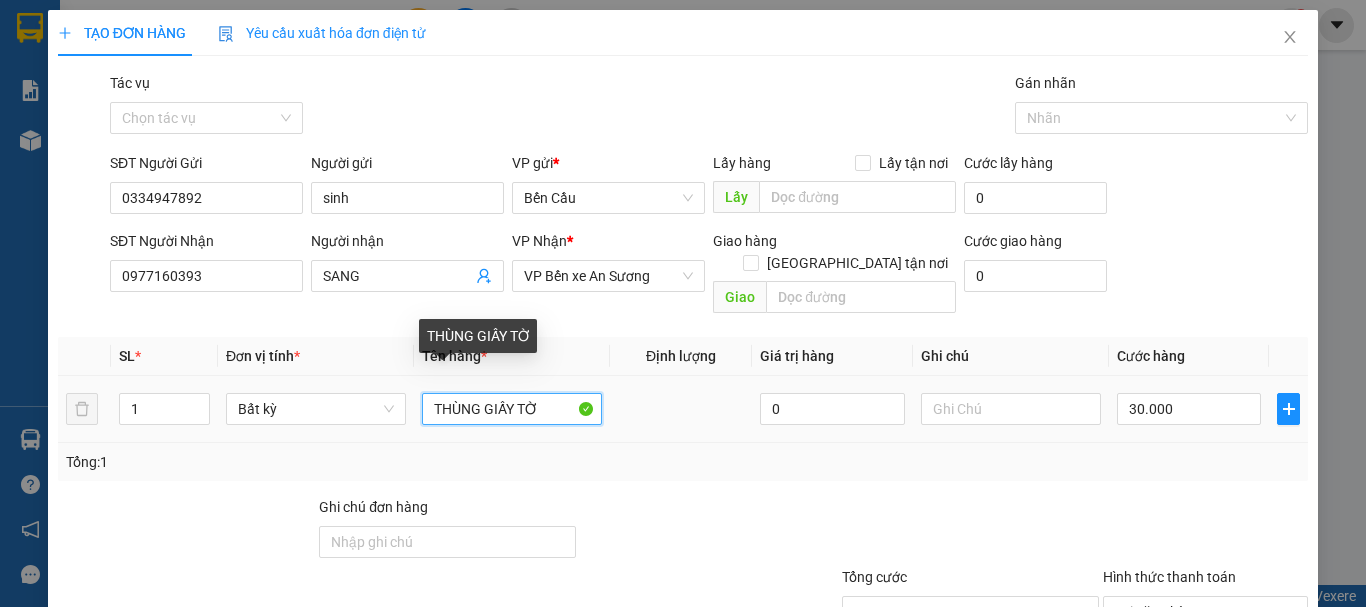 click on "THÙNG GIẤY TỜ" at bounding box center (512, 409) 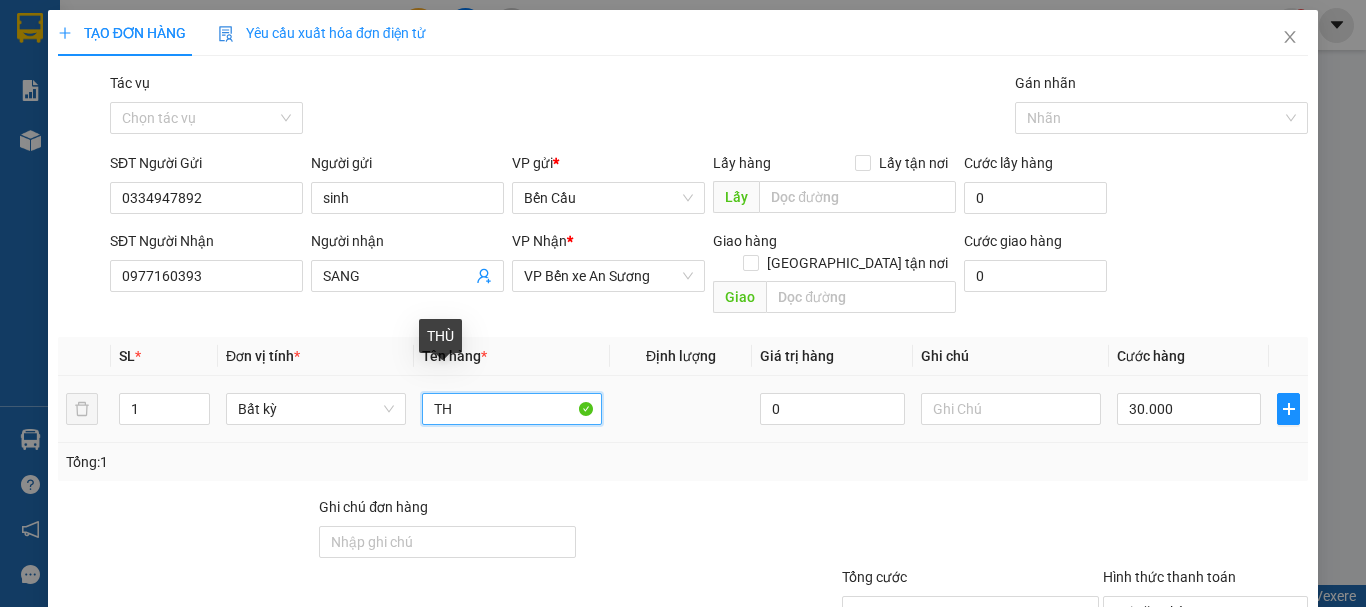 type on "T" 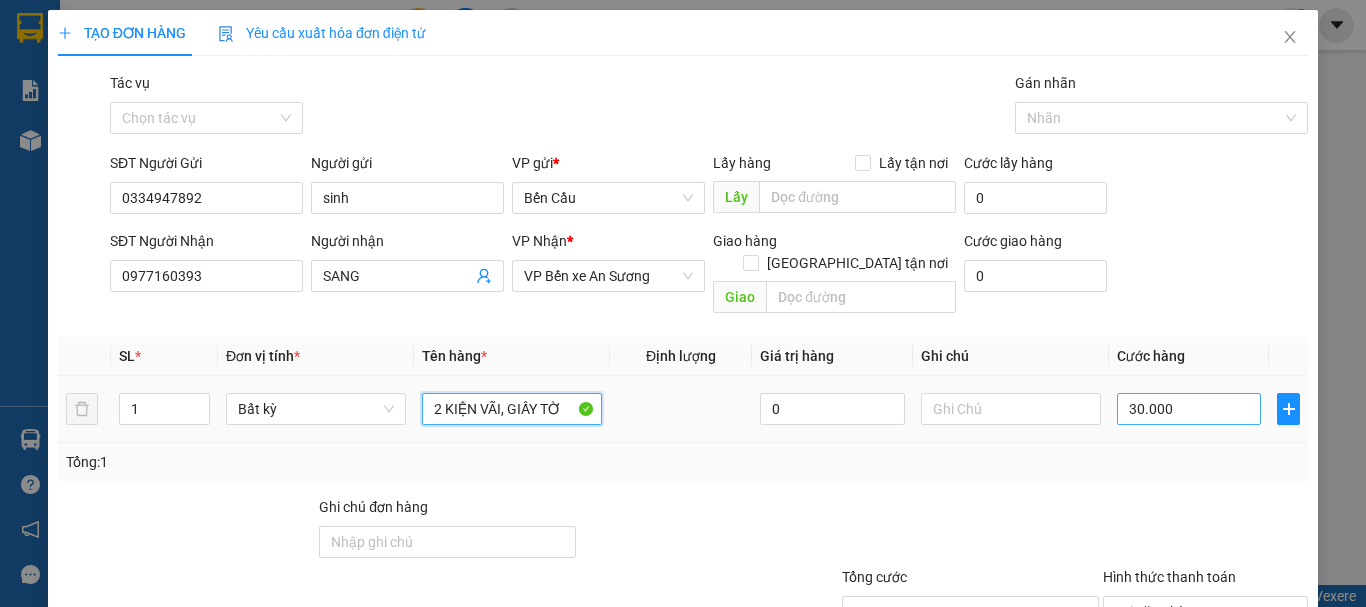 type on "2 KIỆN VÃI, GIẤY TỜ" 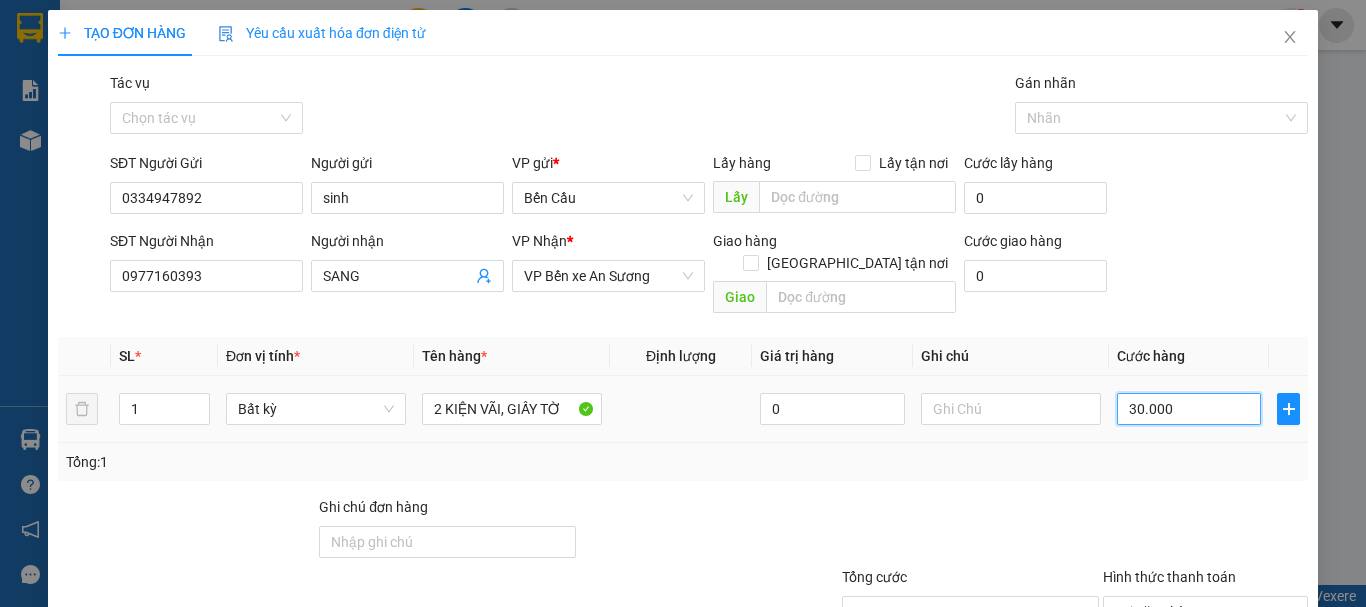 click on "30.000" at bounding box center [1189, 409] 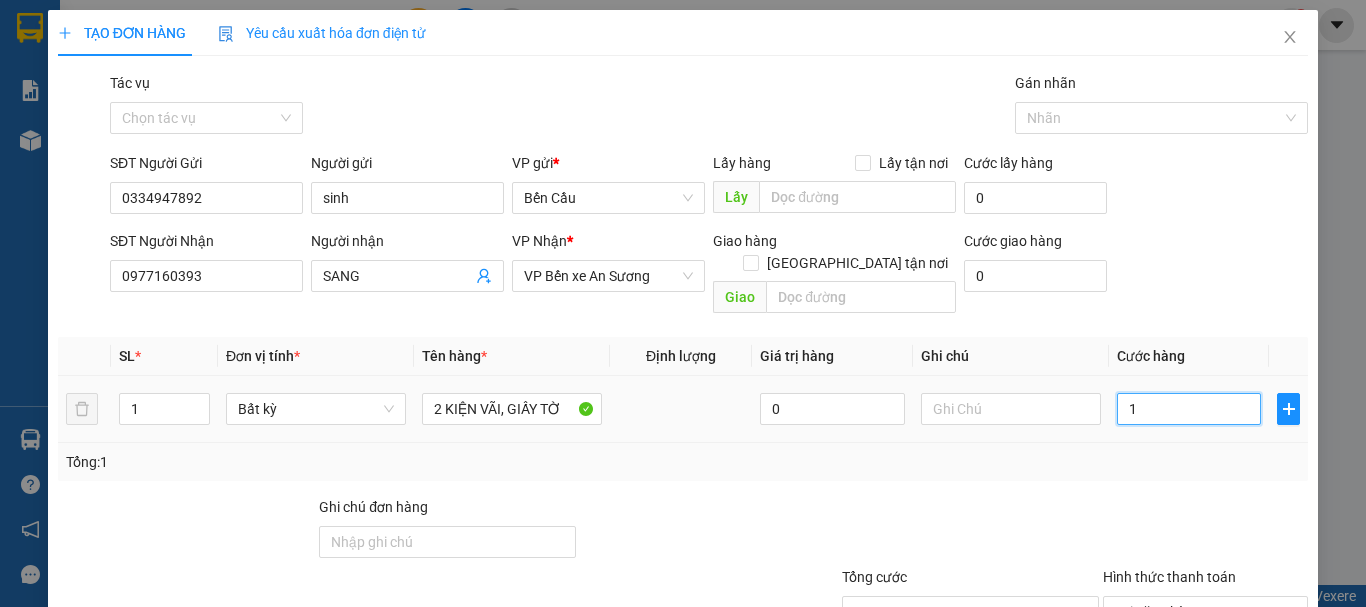 type on "12" 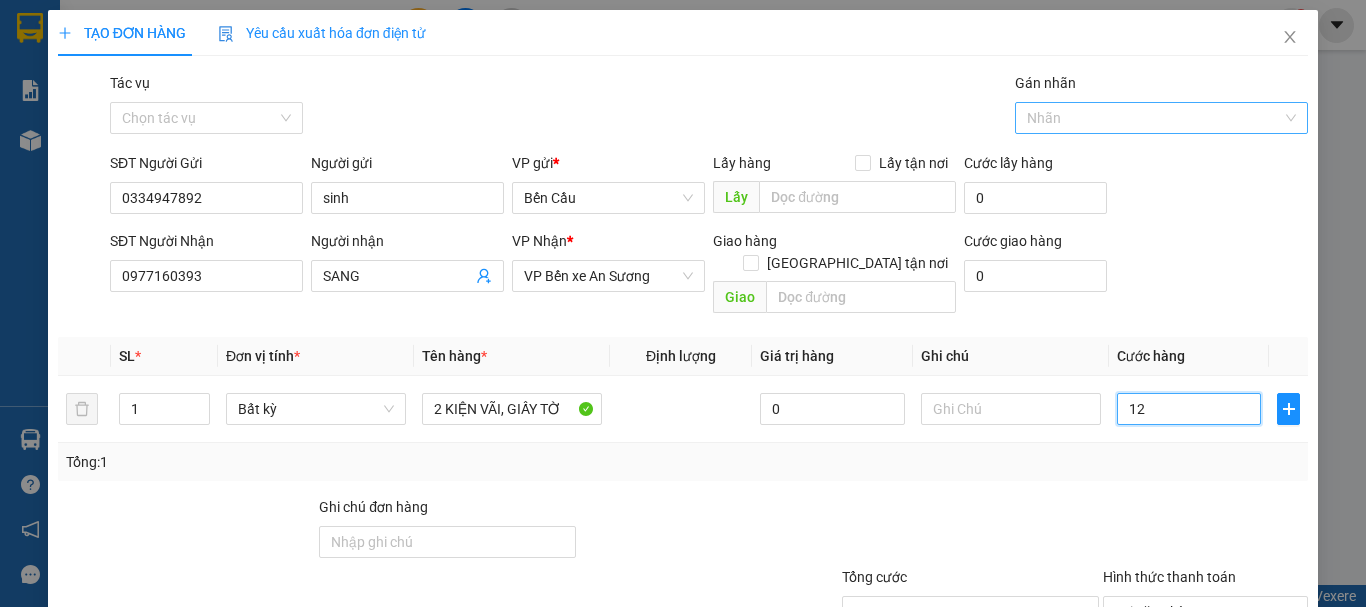 type on "120" 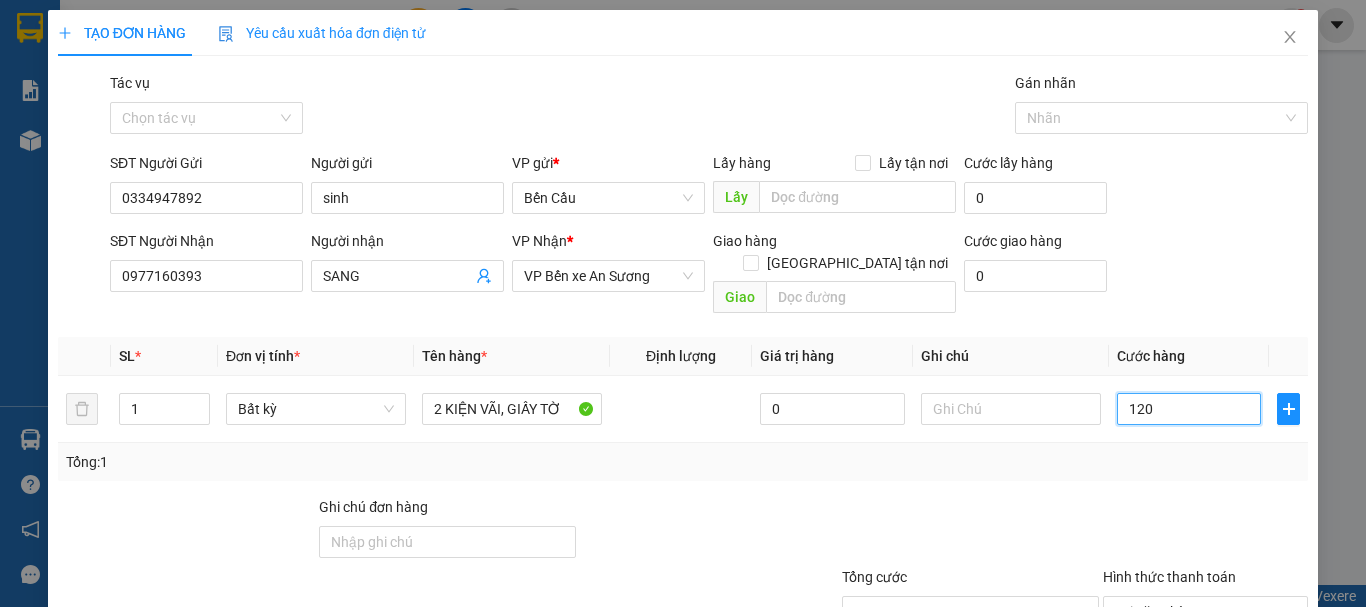 type on "120" 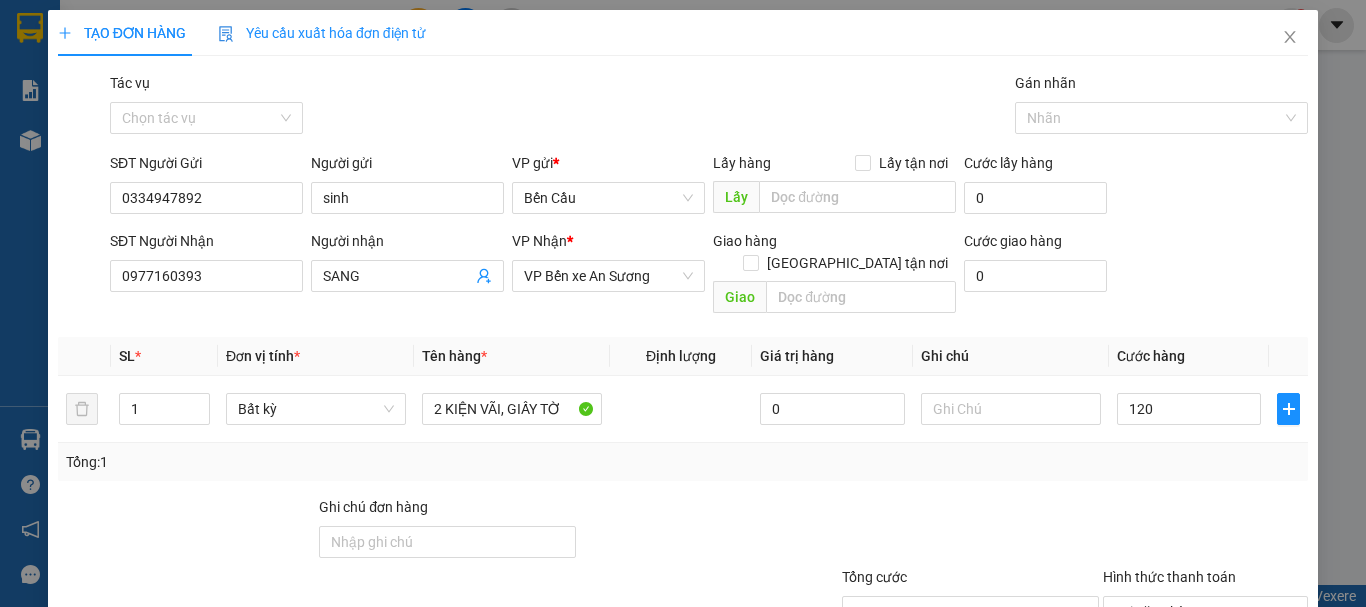type on "120.000" 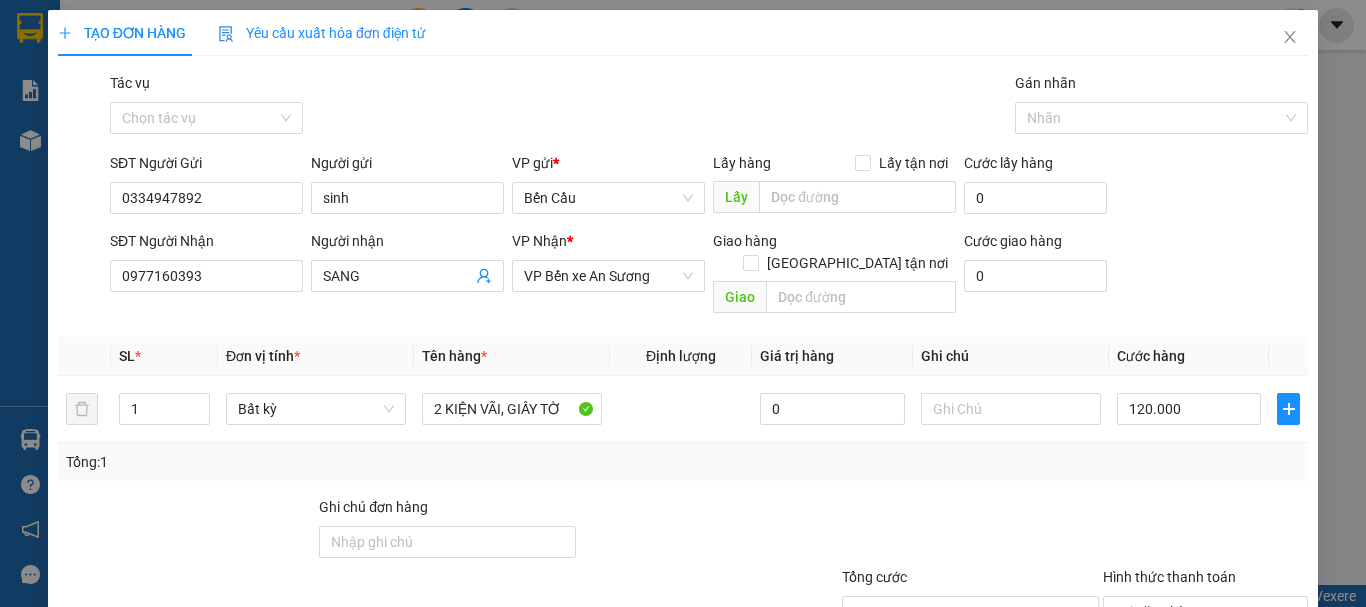 click on "Tổng:  1" at bounding box center [683, 462] 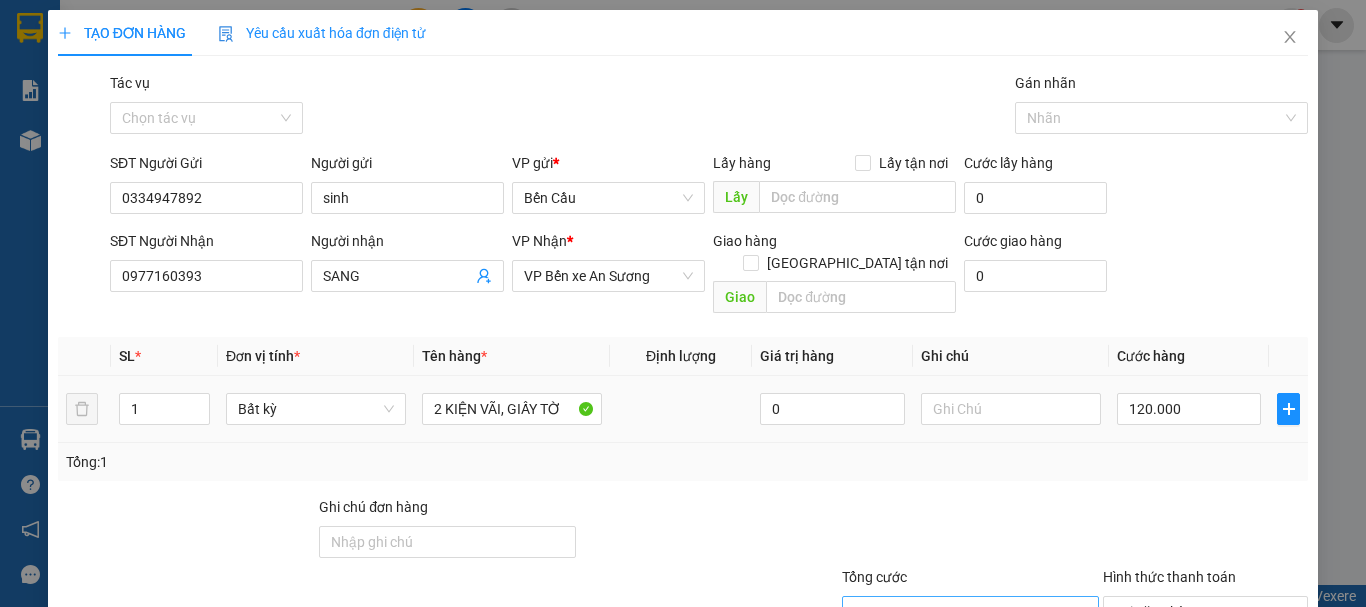 scroll, scrollTop: 133, scrollLeft: 0, axis: vertical 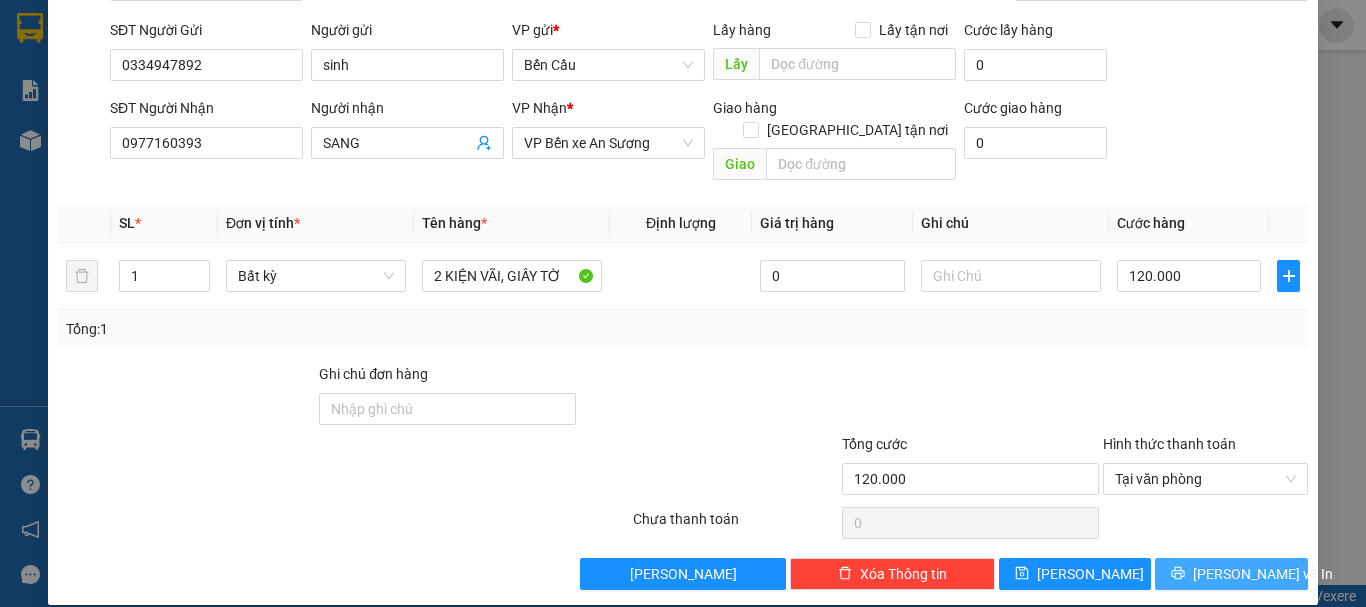 click on "[PERSON_NAME] và In" at bounding box center [1263, 574] 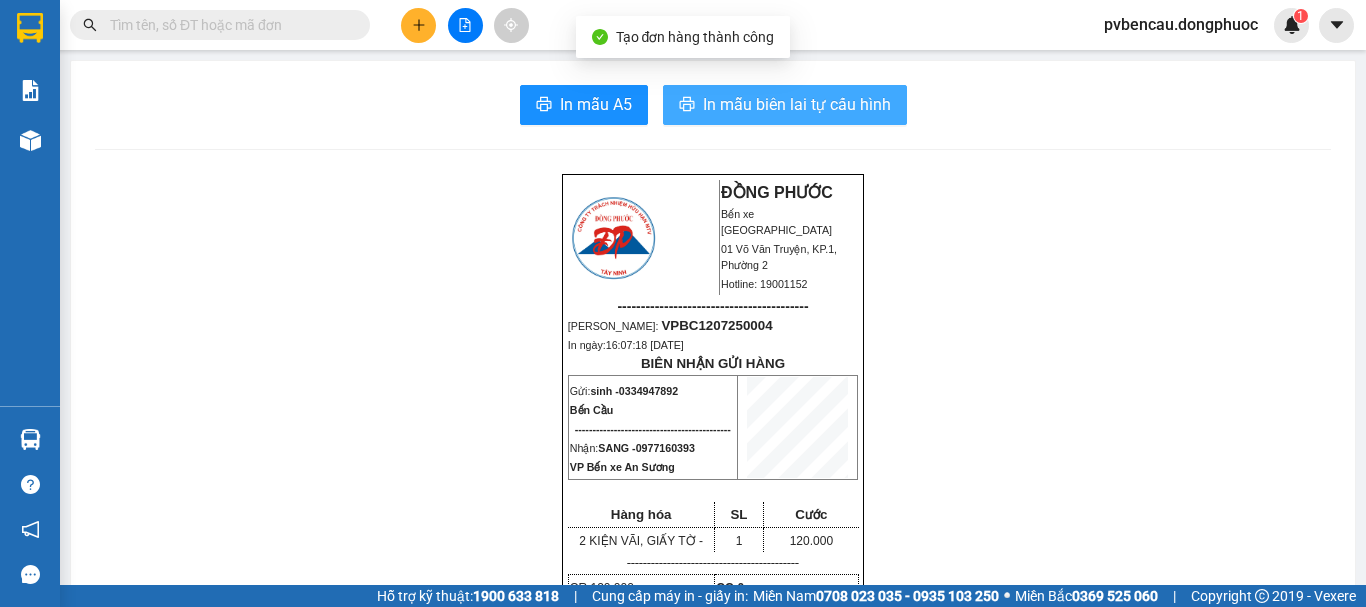 click on "In mẫu biên lai tự cấu hình" at bounding box center (797, 104) 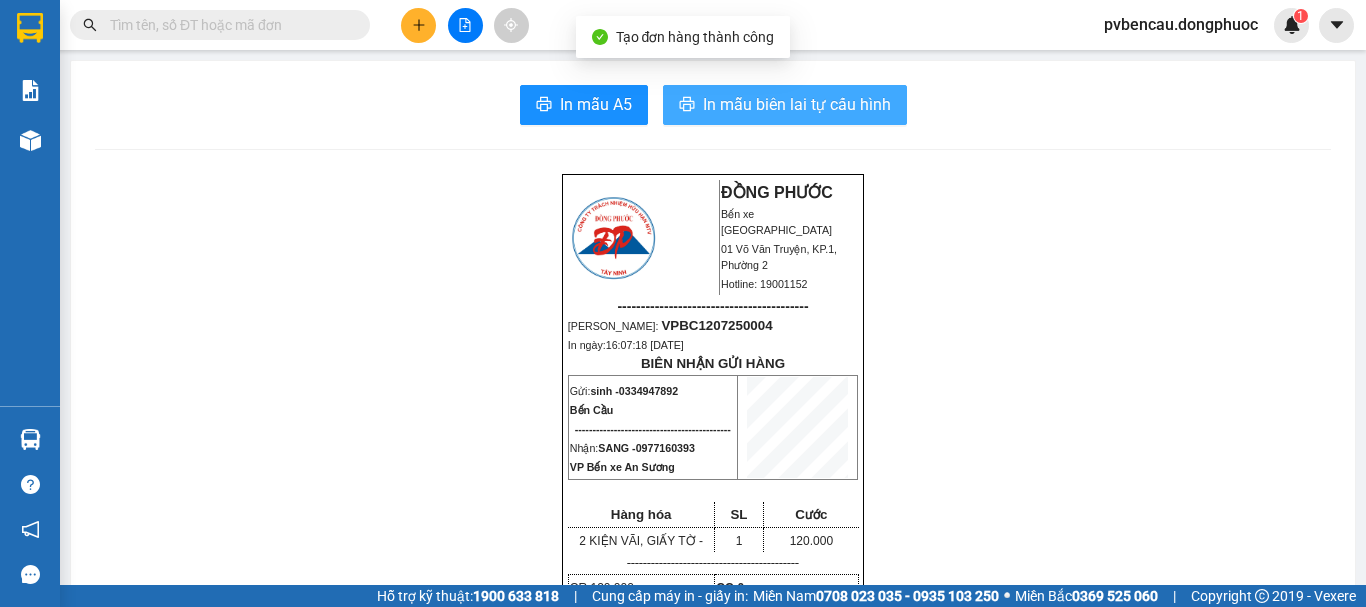 scroll, scrollTop: 0, scrollLeft: 0, axis: both 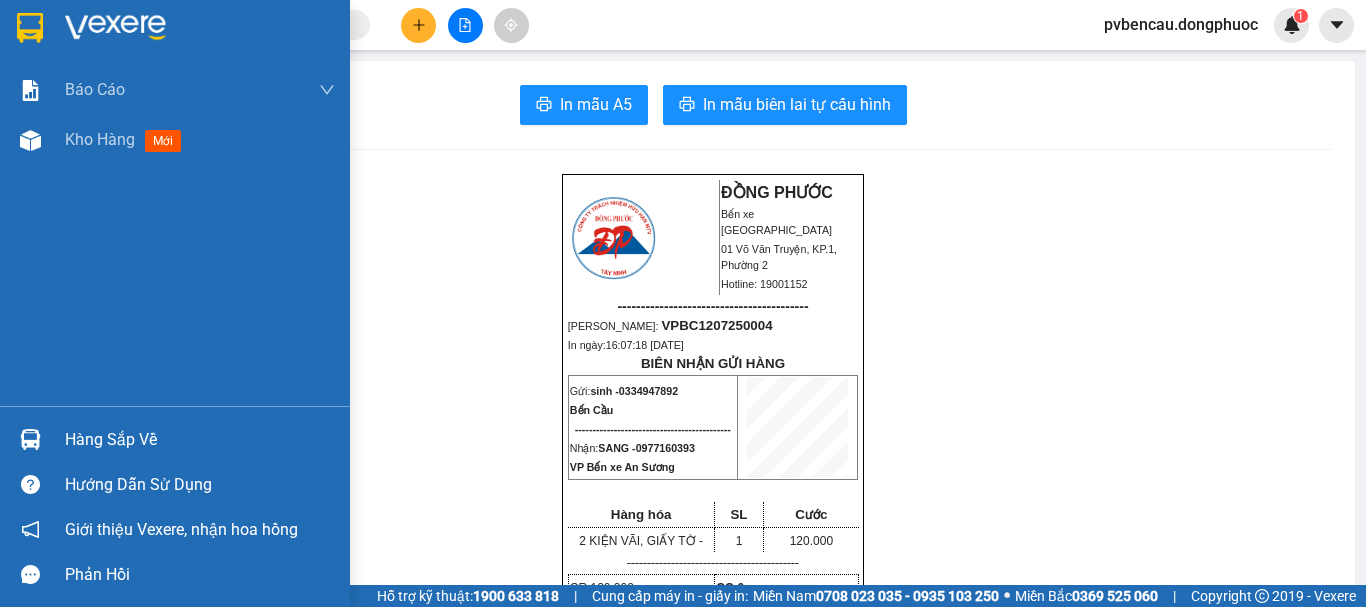 click on "Hàng sắp về" at bounding box center (200, 440) 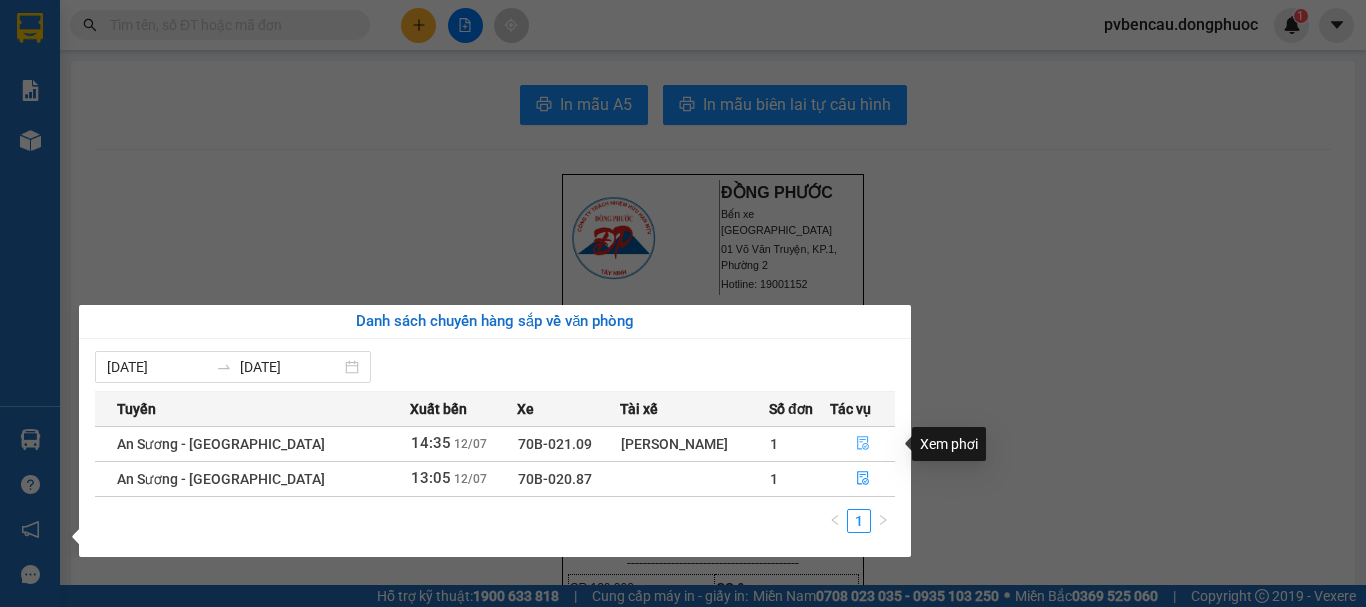click 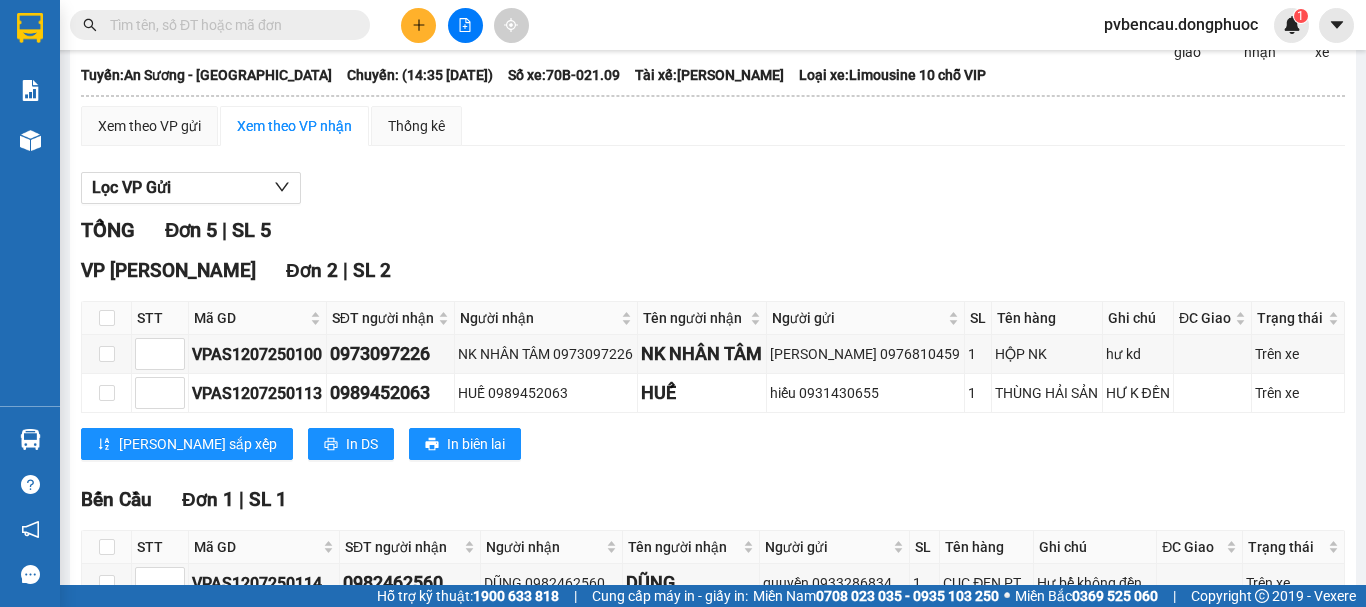scroll, scrollTop: 618, scrollLeft: 0, axis: vertical 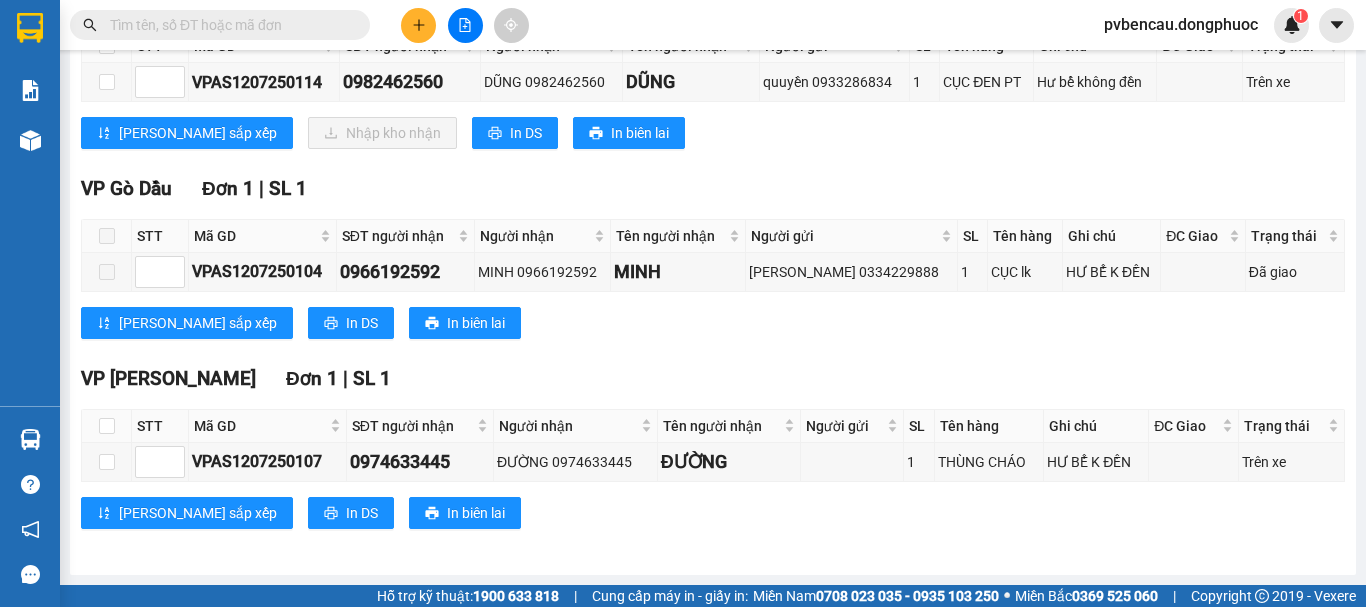 click at bounding box center (107, 236) 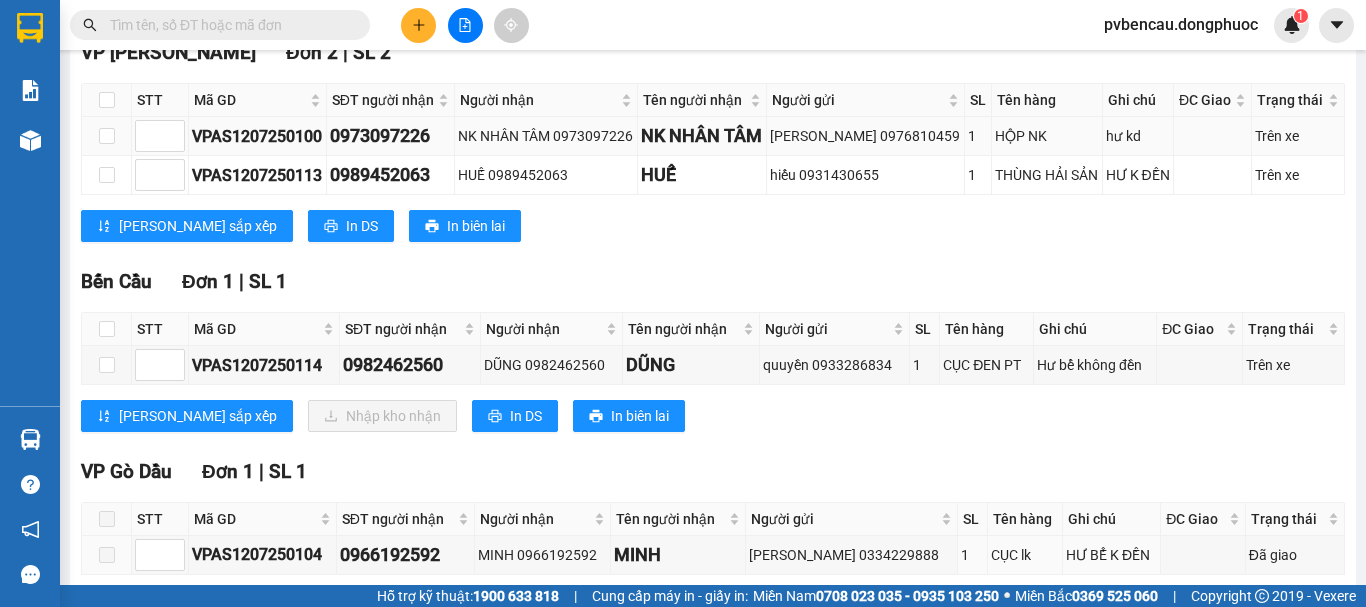 scroll, scrollTop: 218, scrollLeft: 0, axis: vertical 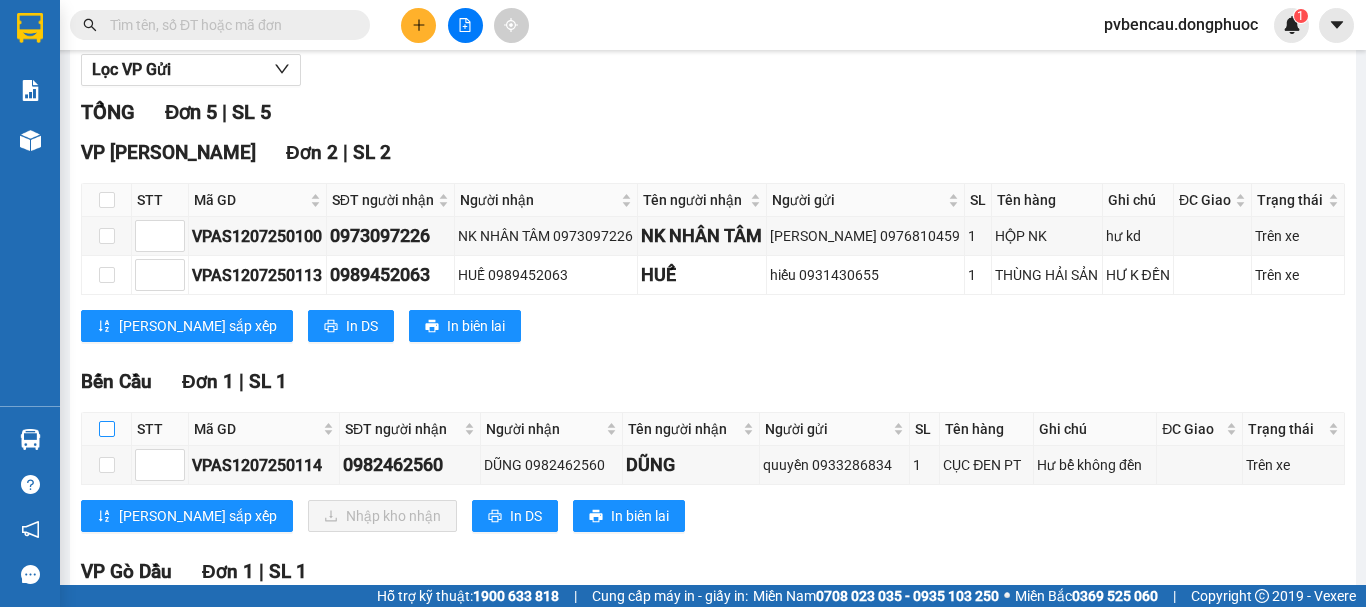 click at bounding box center (107, 429) 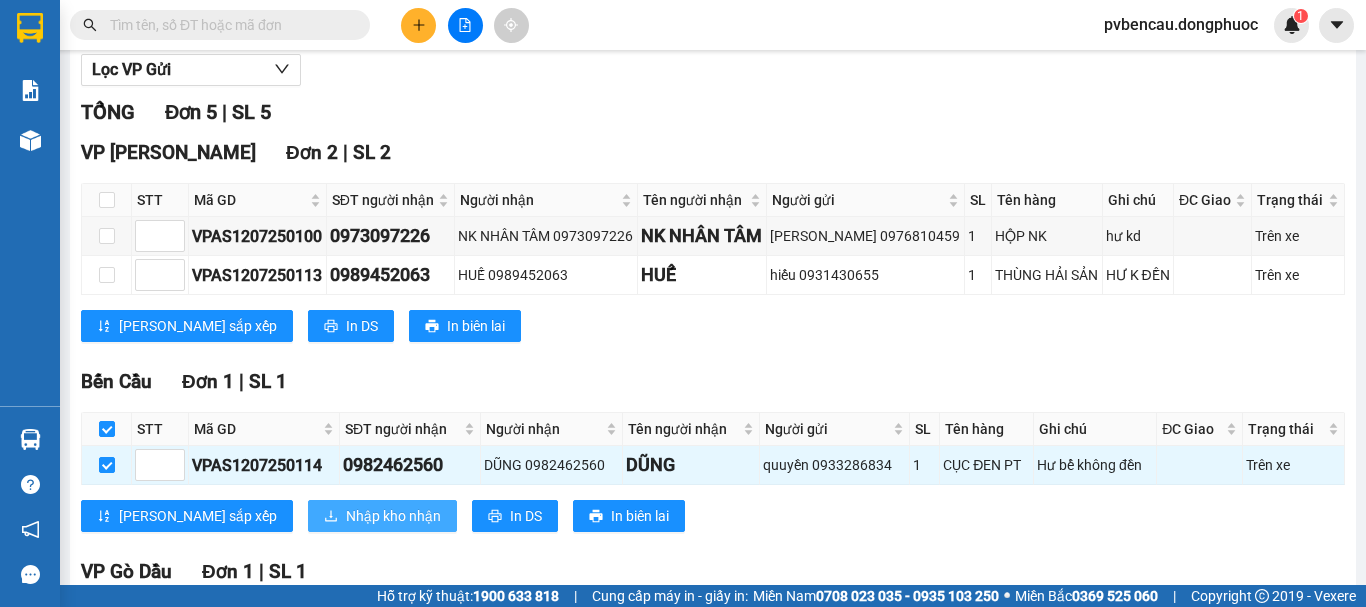 click on "Nhập kho nhận" at bounding box center (382, 516) 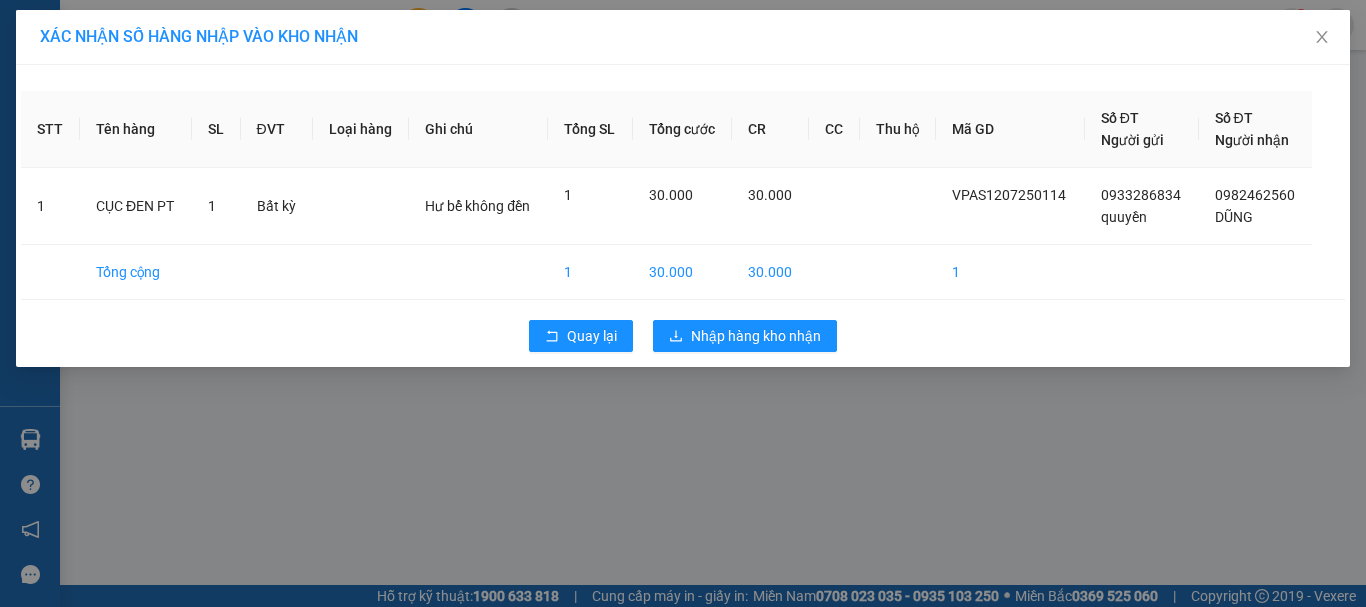 click on "XÁC NHẬN SỐ HÀNG NHẬP VÀO KHO NHẬN STT Tên hàng SL ĐVT Loại hàng Ghi chú Tổng SL Tổng cước CR CC Thu hộ Mã GD Số ĐT Người gửi Số ĐT Người nhận 1 CỤC ĐEN PT 1 Bất kỳ Hư bể không đền 1 30.000 30.000 VPAS1207250114 0933286834 quuyền 0982462560 DŨNG  Tổng cộng 1 30.000 30.000 1 Quay lại Nhập hàng kho nhận" at bounding box center (683, 303) 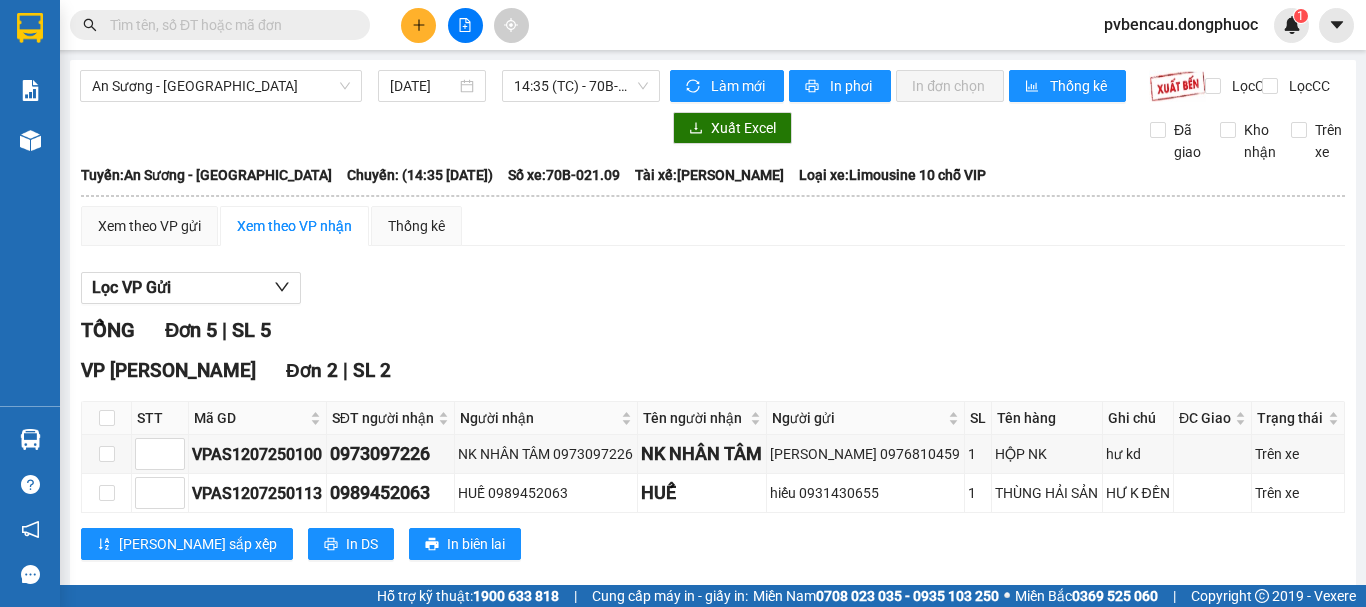 scroll, scrollTop: 400, scrollLeft: 0, axis: vertical 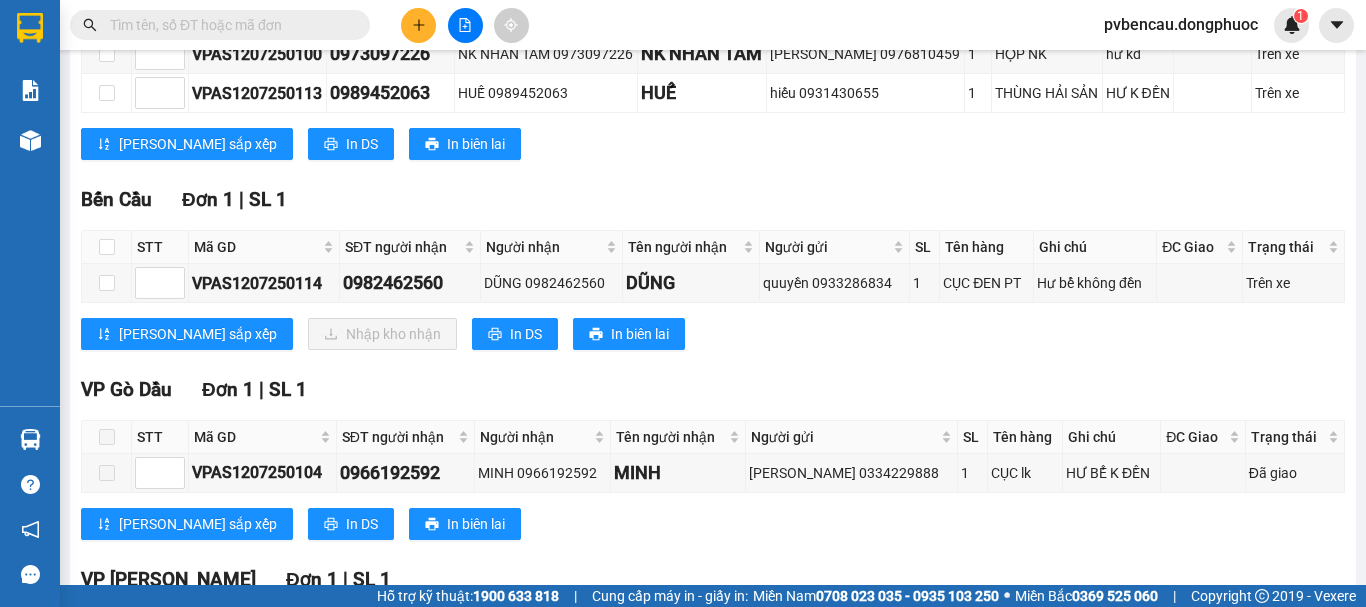 click at bounding box center [107, 247] 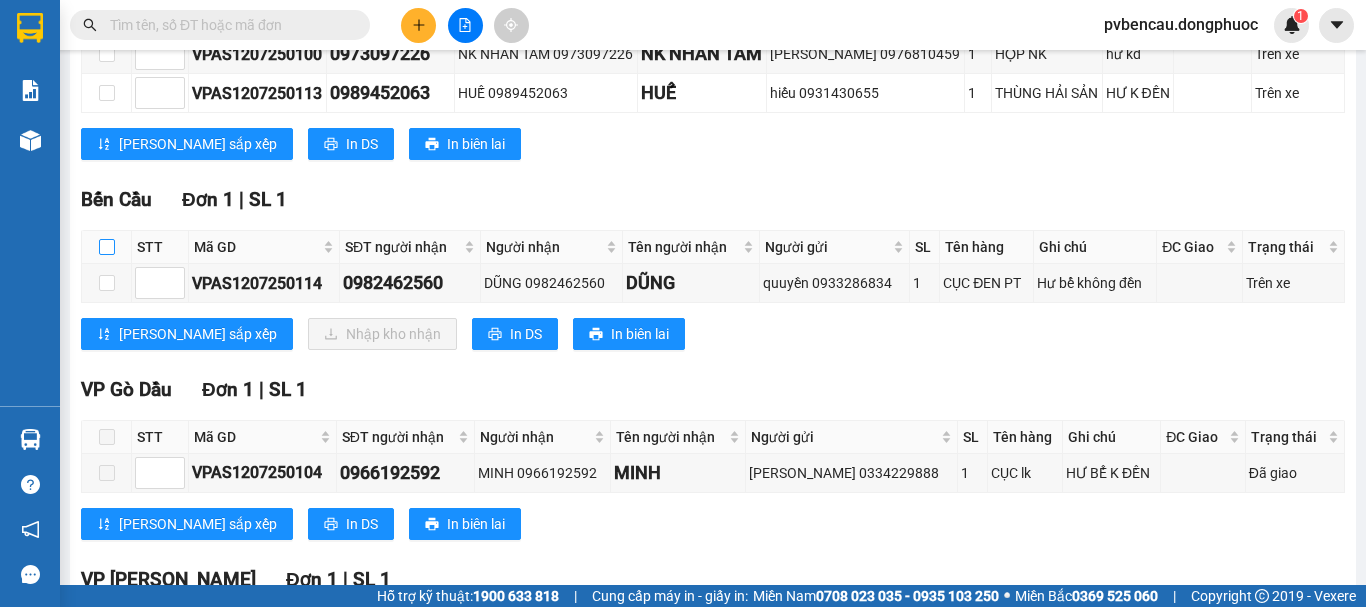 click at bounding box center [107, 247] 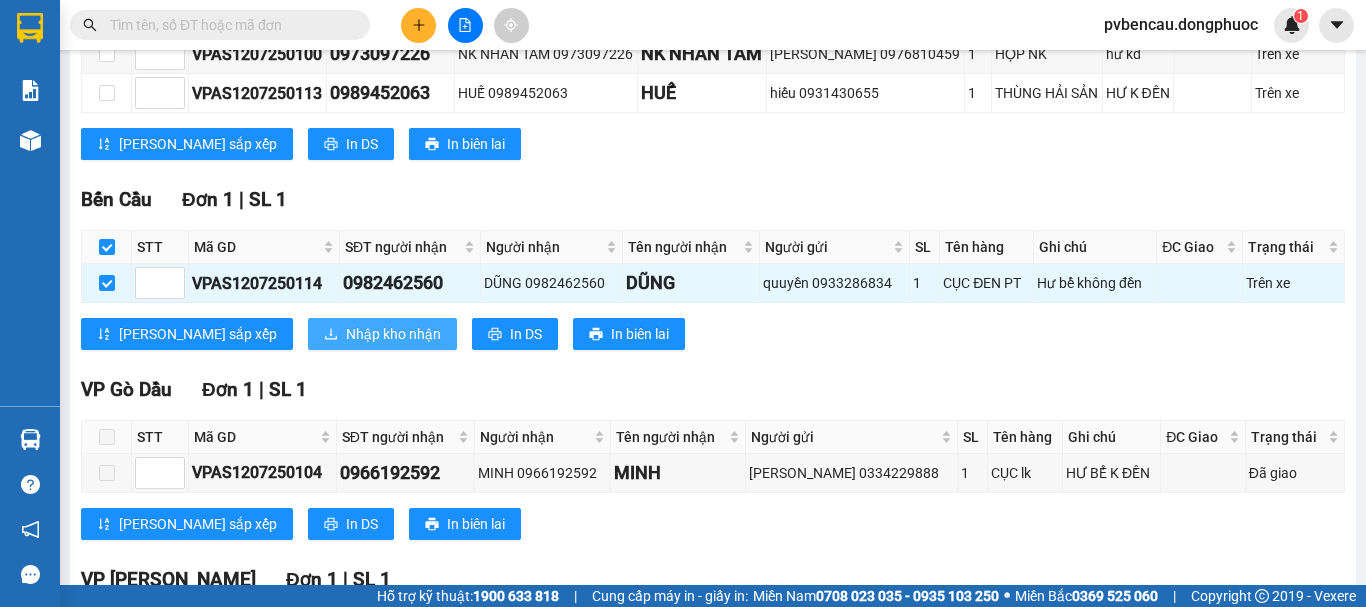 click on "Nhập kho nhận" at bounding box center [393, 334] 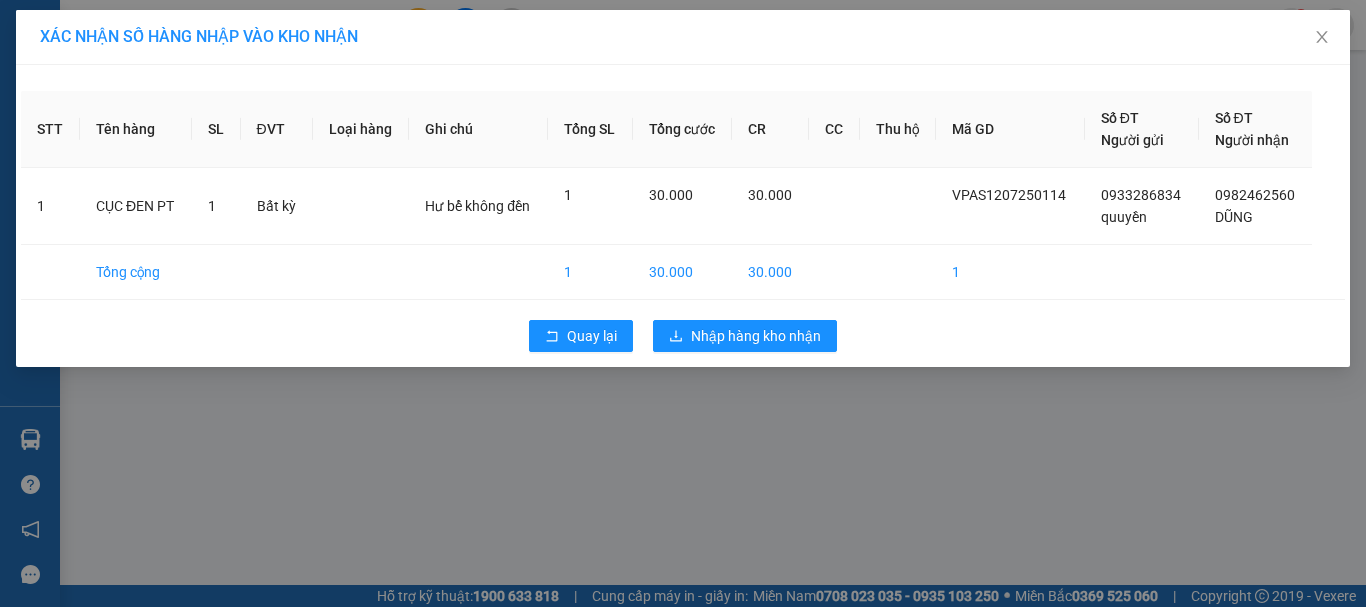 scroll, scrollTop: 0, scrollLeft: 0, axis: both 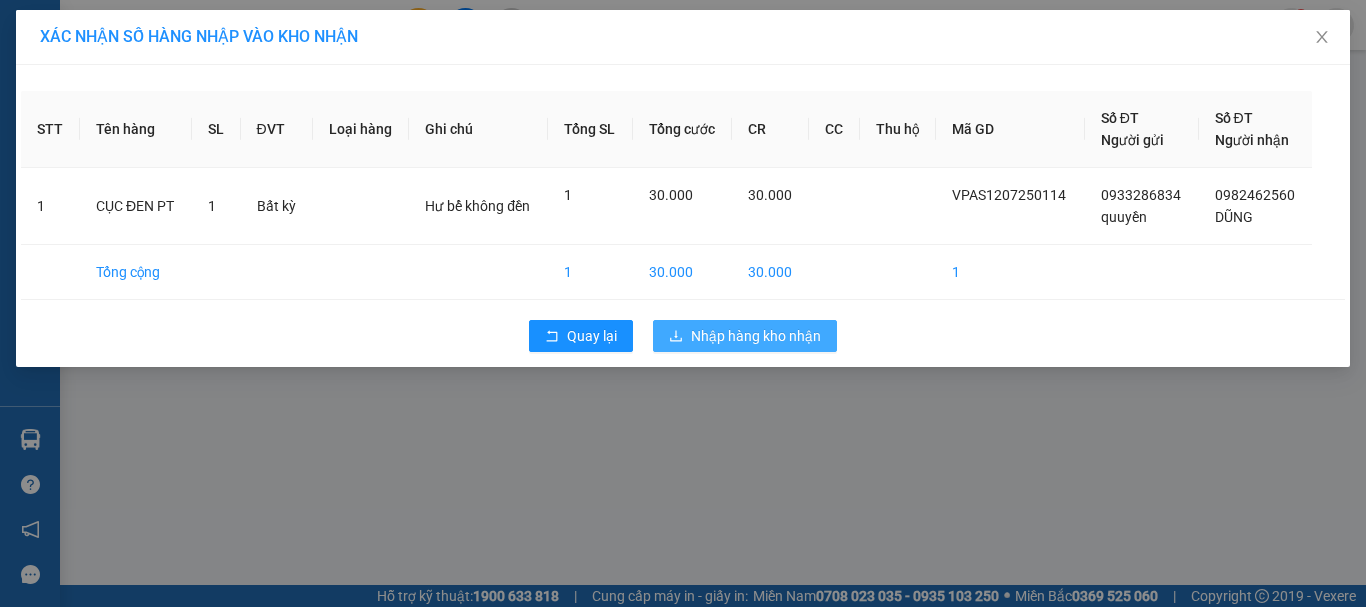click on "Nhập hàng kho nhận" at bounding box center (756, 336) 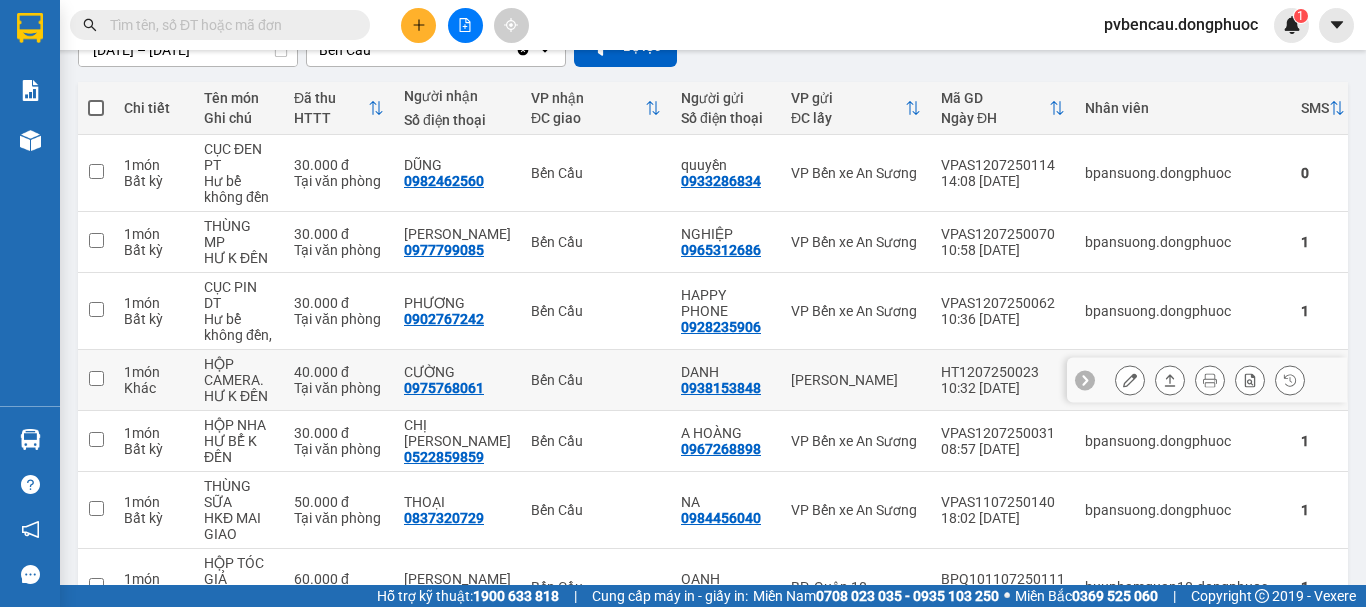 scroll, scrollTop: 300, scrollLeft: 0, axis: vertical 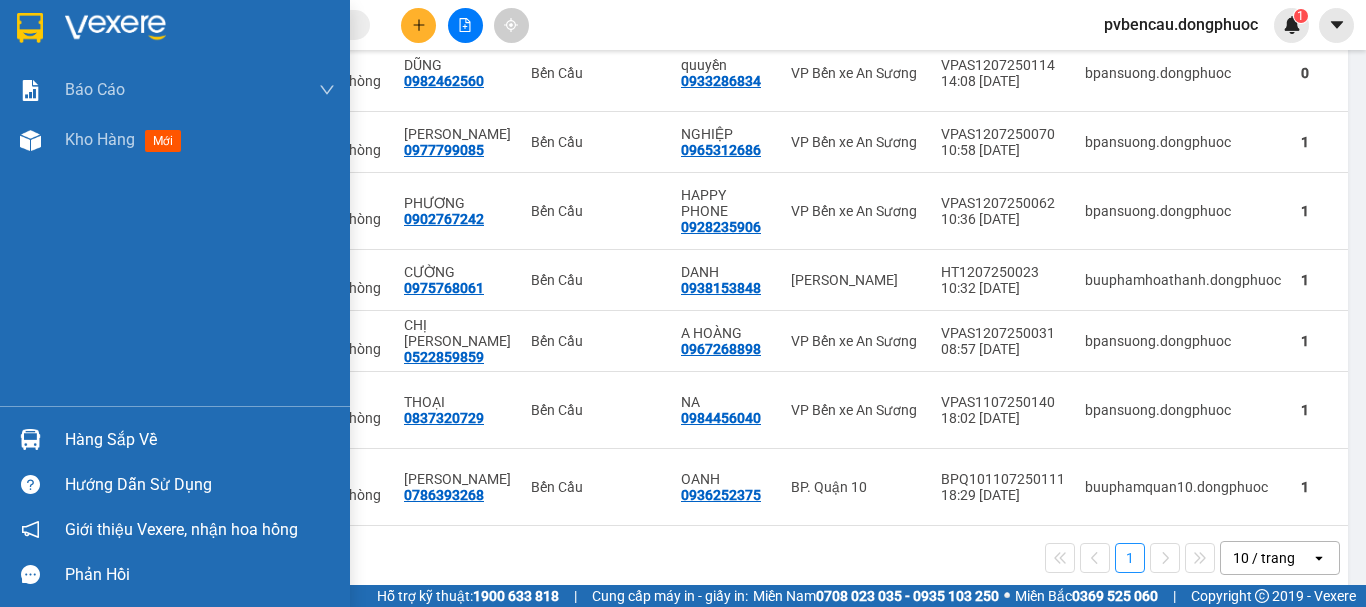 click on "Hàng sắp về" at bounding box center [200, 440] 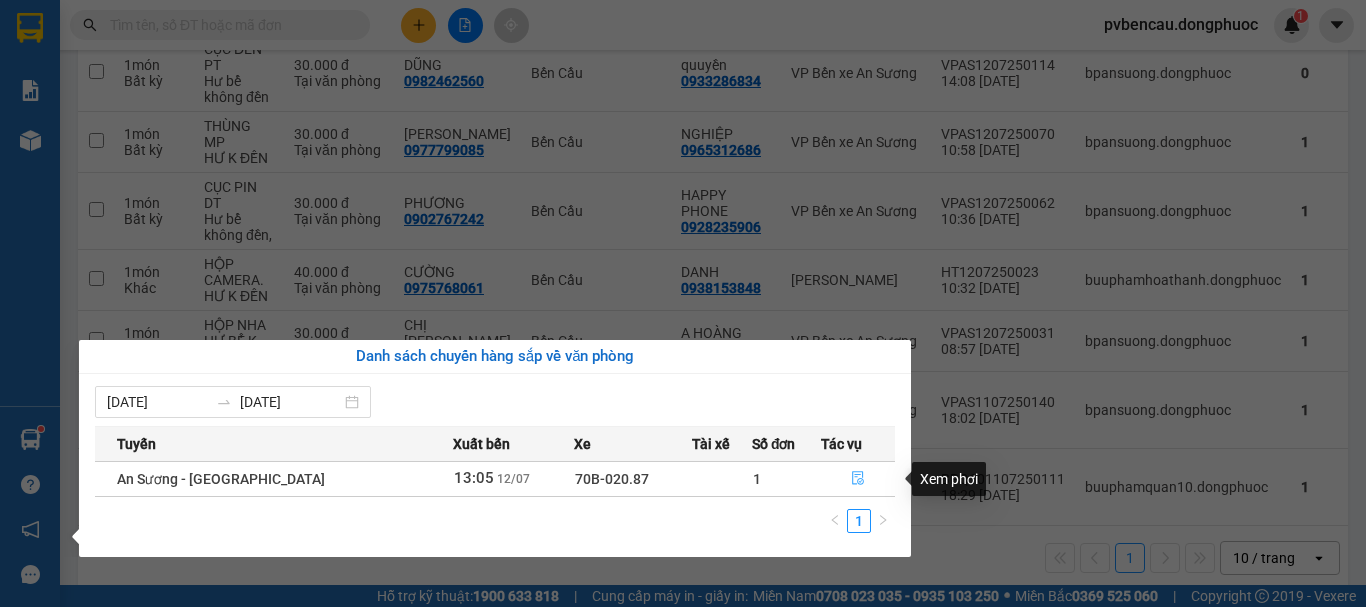 click at bounding box center [858, 479] 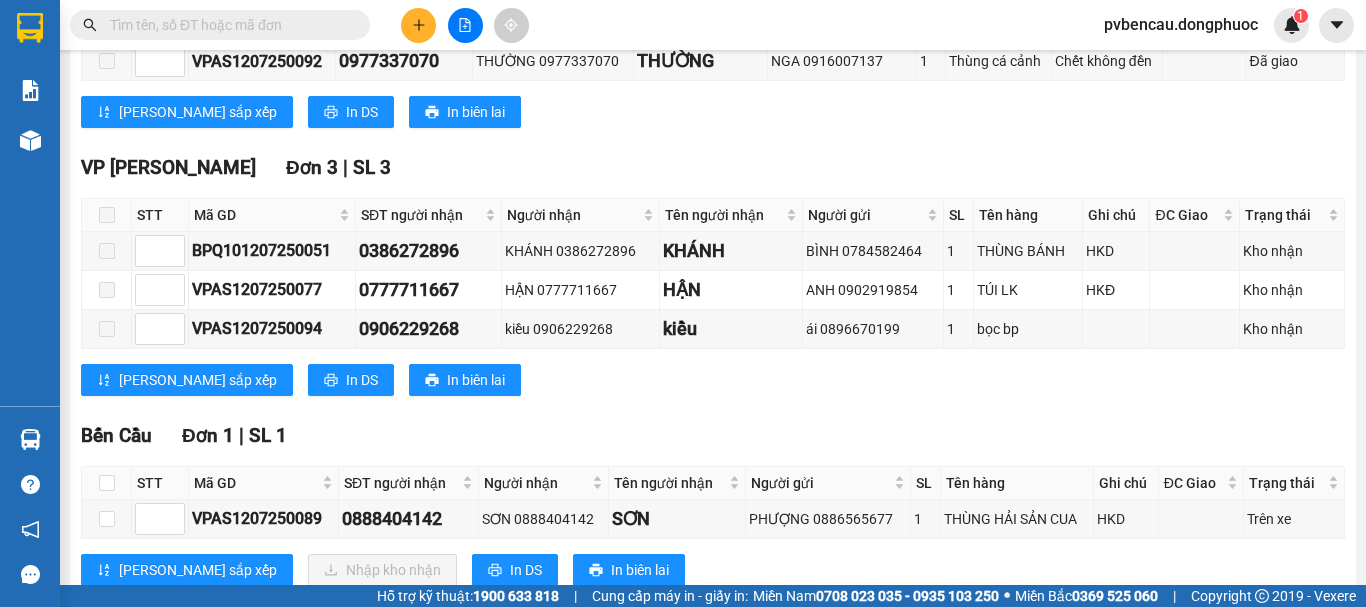 scroll, scrollTop: 774, scrollLeft: 0, axis: vertical 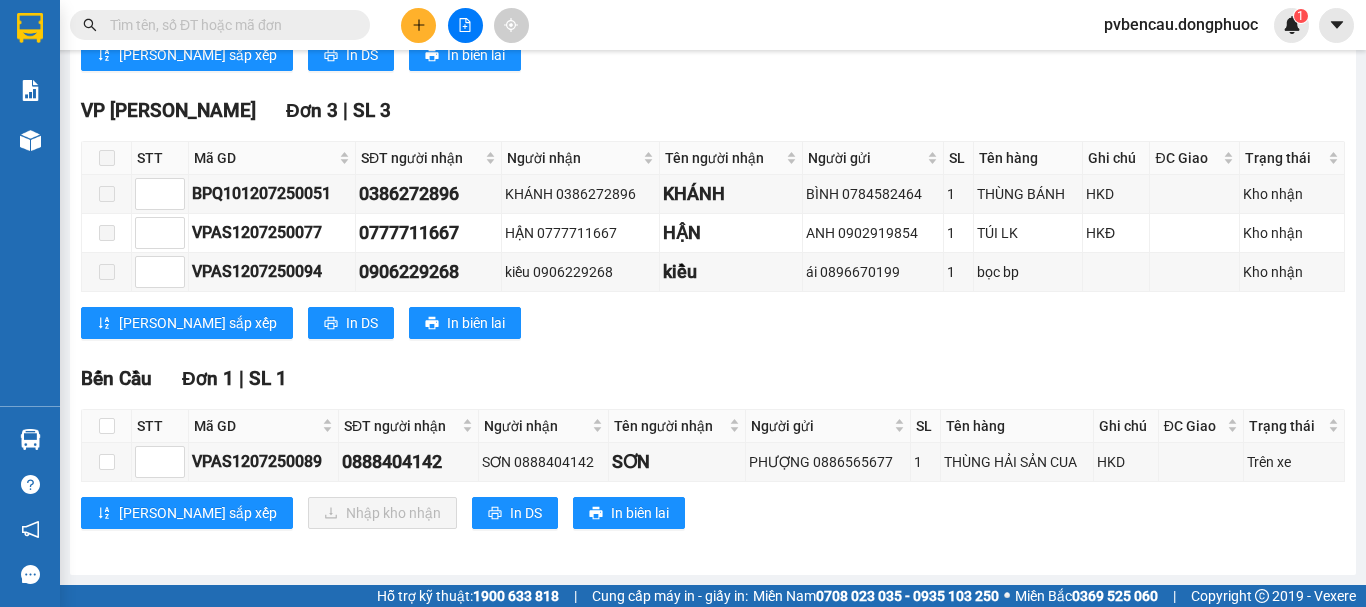 click at bounding box center [107, 426] 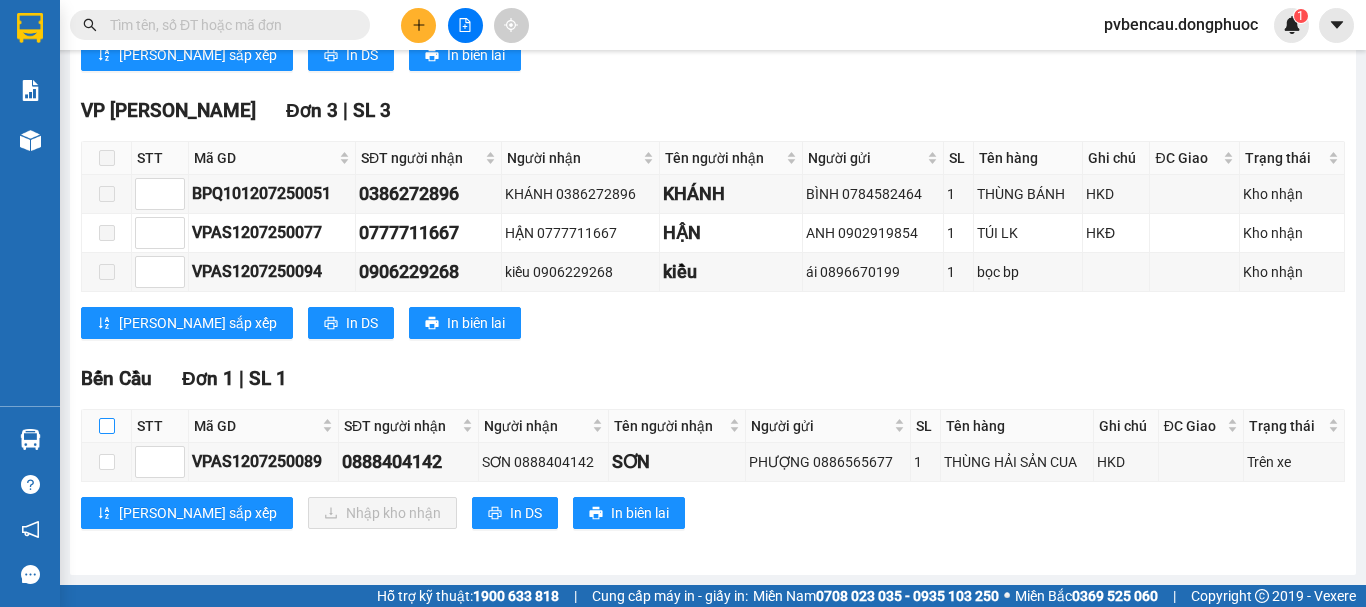 click at bounding box center [107, 426] 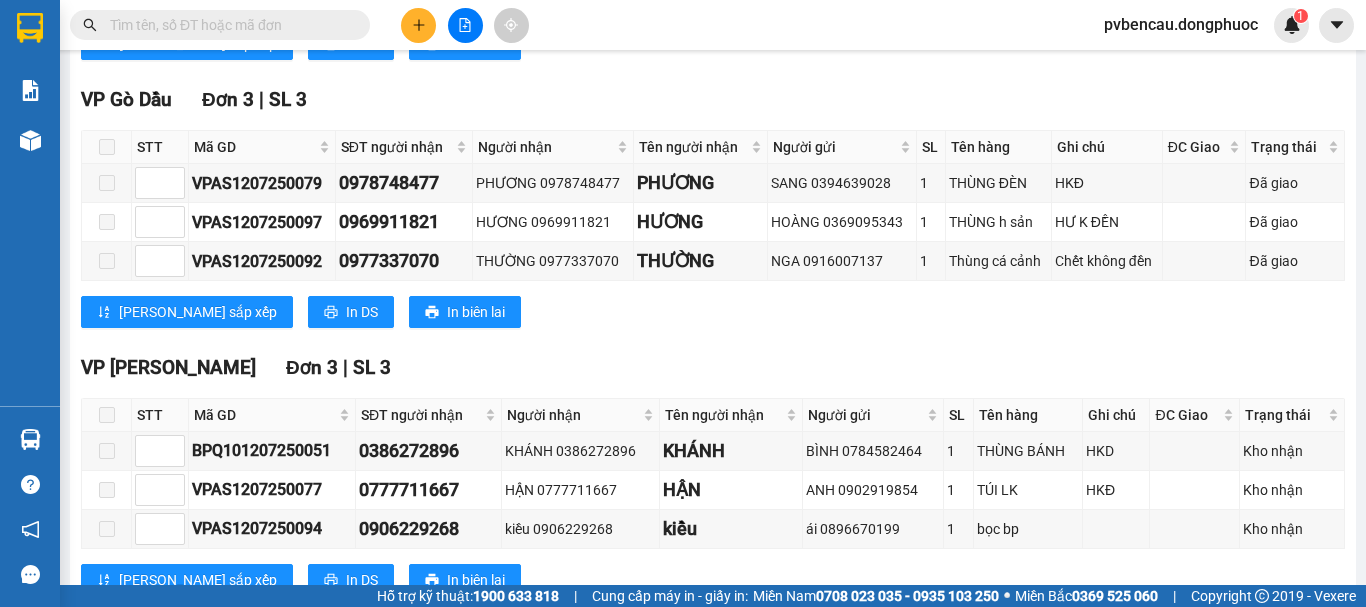 scroll, scrollTop: 774, scrollLeft: 0, axis: vertical 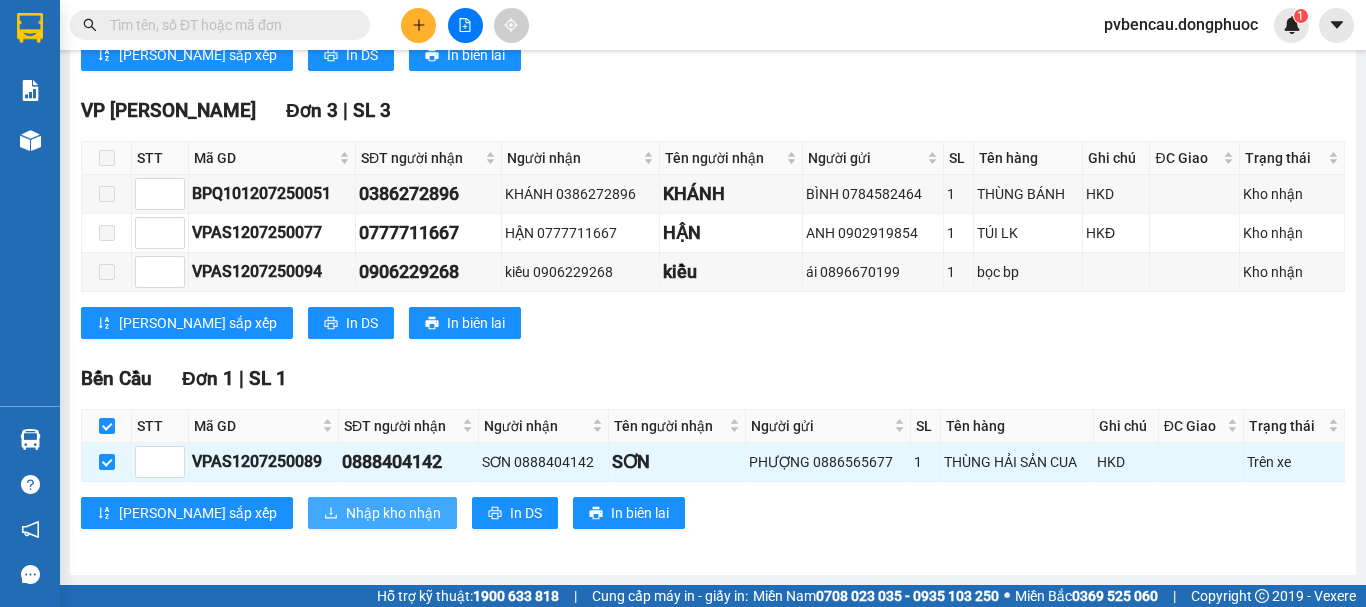 click on "Nhập kho nhận" at bounding box center [393, 513] 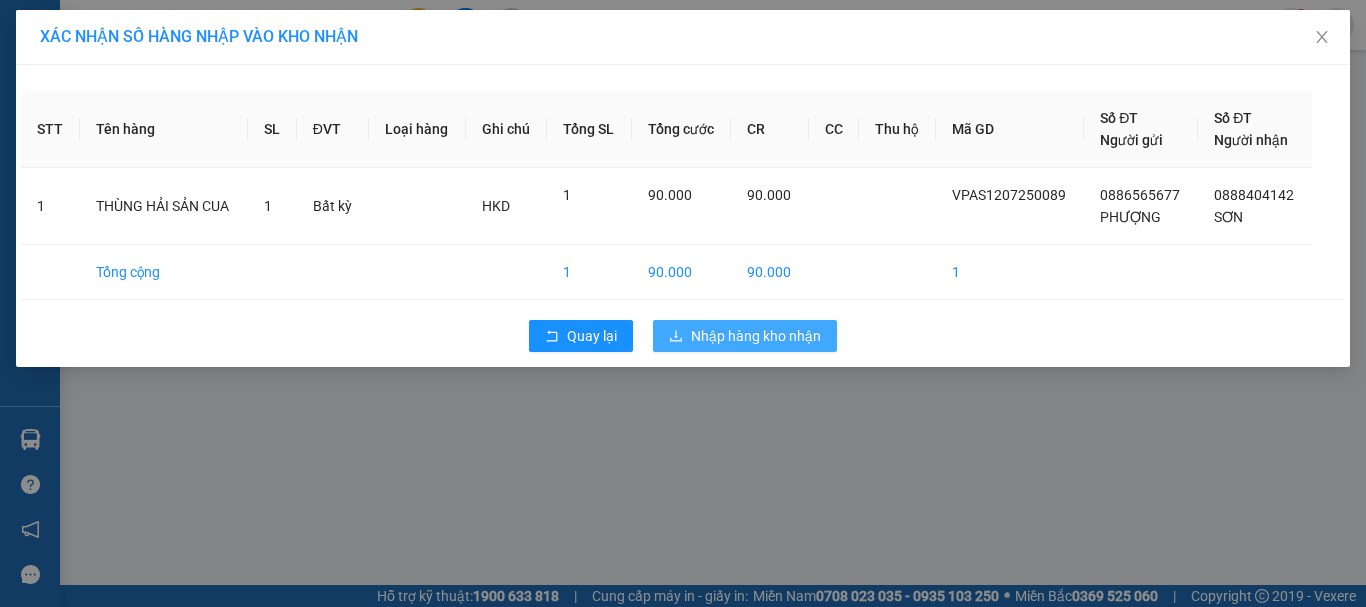 click on "Nhập hàng kho nhận" at bounding box center (756, 336) 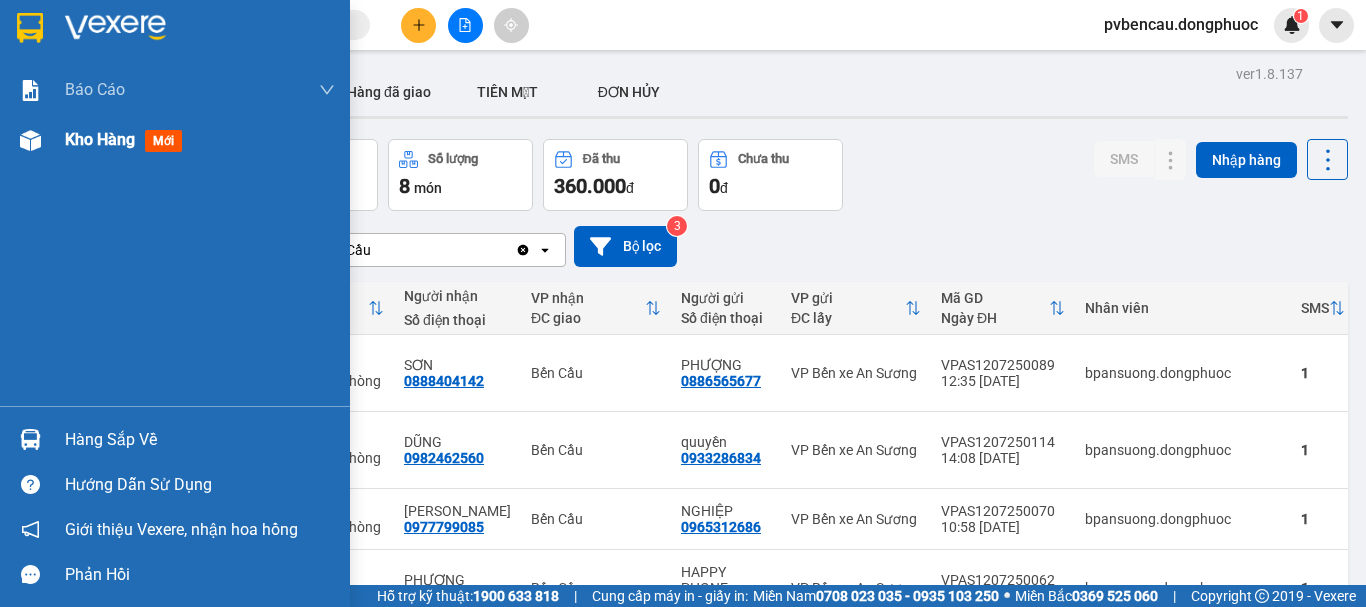 click on "Kho hàng" at bounding box center (100, 139) 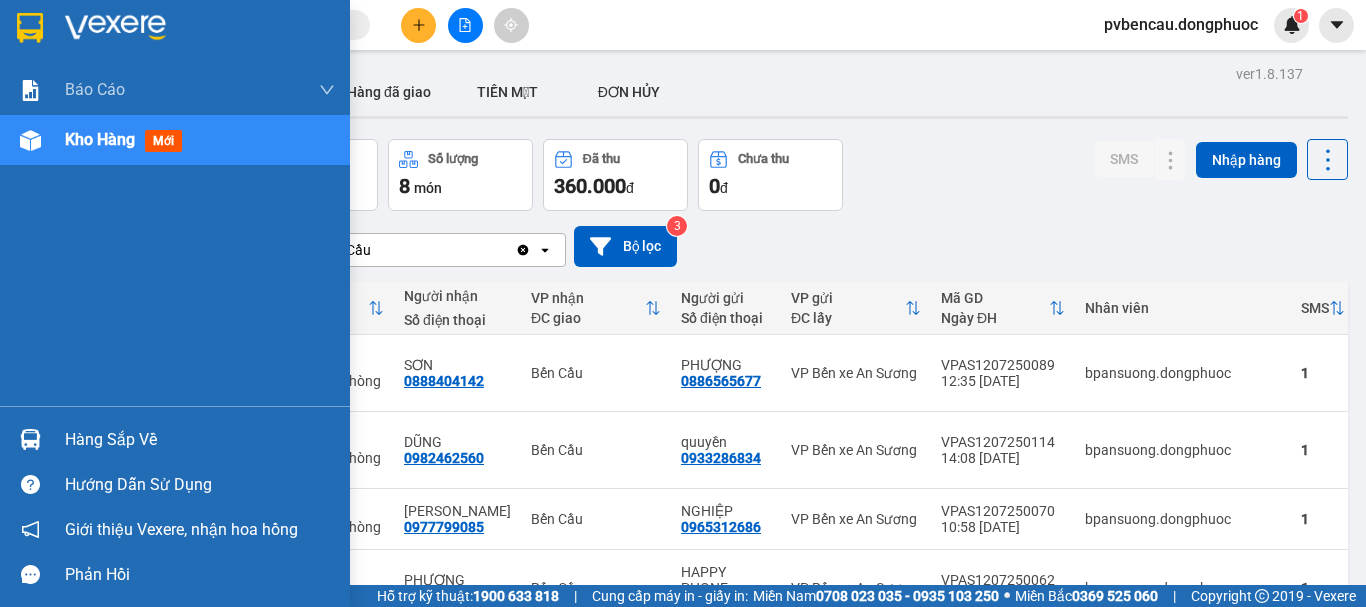 click on "Hàng sắp về" at bounding box center (200, 440) 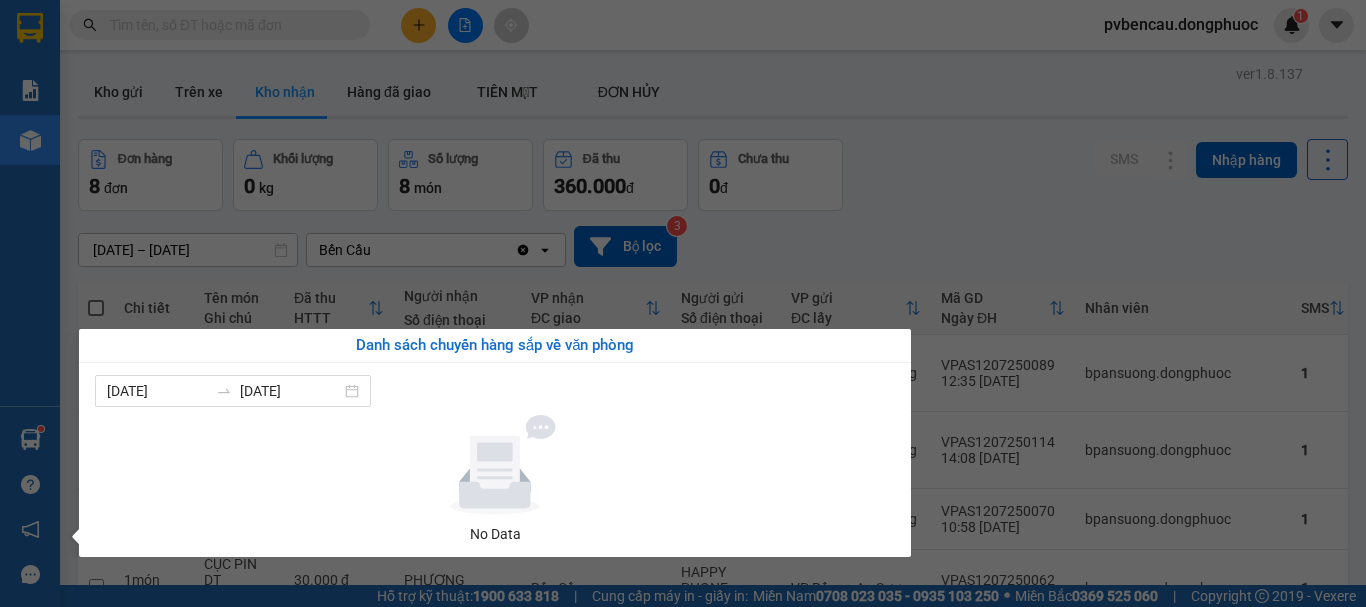 click on "Báo cáo Mẫu 1: Báo cáo dòng tiền  Mẫu 1: Báo cáo dòng tiền theo nhân viên Mẫu 1: Báo cáo dòng tiền theo nhân viên (VP) Mẫu 2: Doanh số tạo đơn theo Văn phòng, nhân viên - Trạm     Kho hàng mới Hàng sắp về Hướng dẫn sử dụng Giới thiệu Vexere, nhận hoa hồng Phản hồi Phần mềm hỗ trợ bạn tốt chứ?" at bounding box center (30, 303) 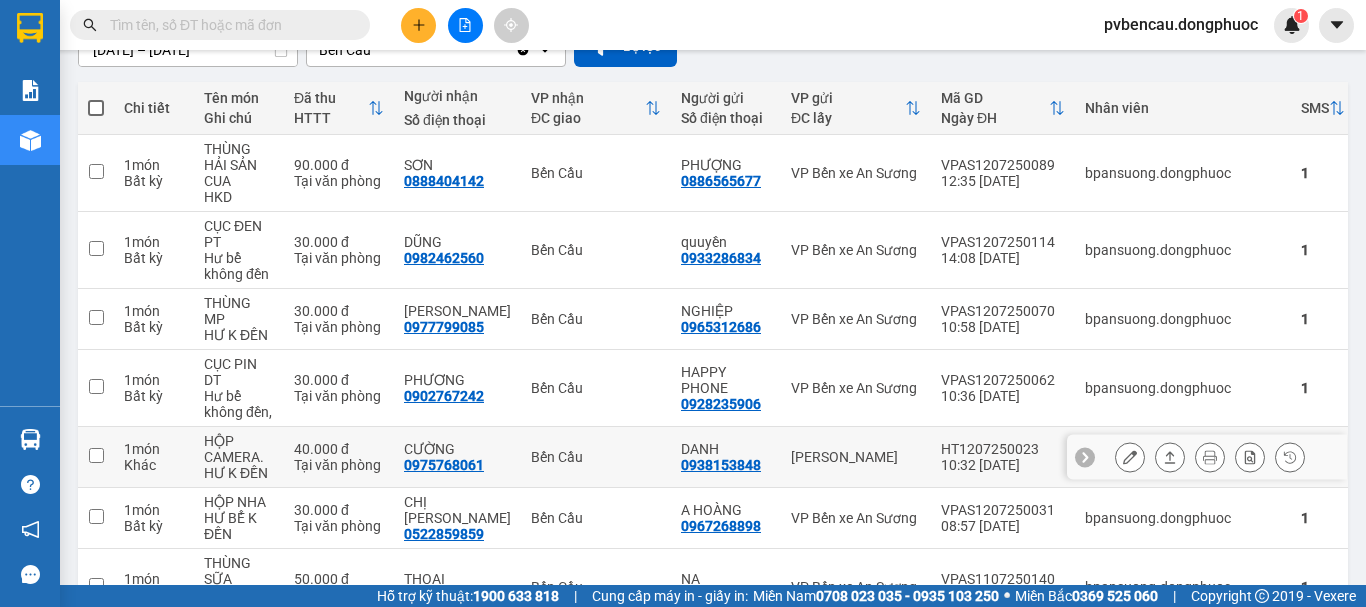 scroll, scrollTop: 400, scrollLeft: 0, axis: vertical 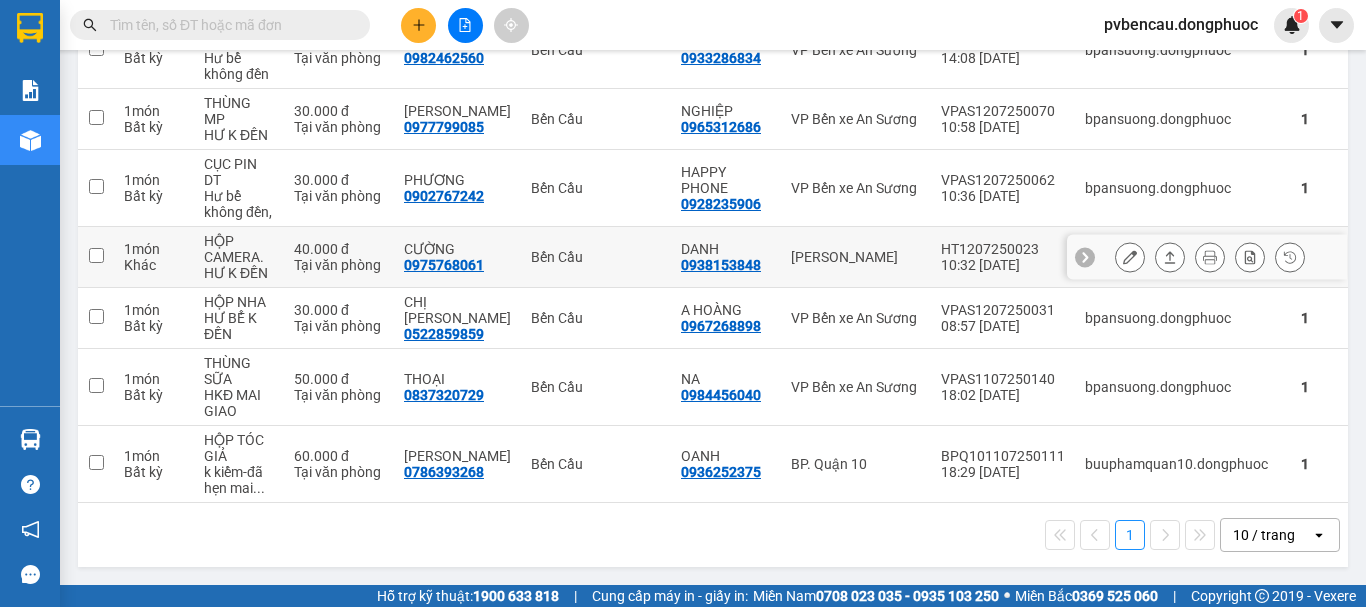 click at bounding box center [96, 255] 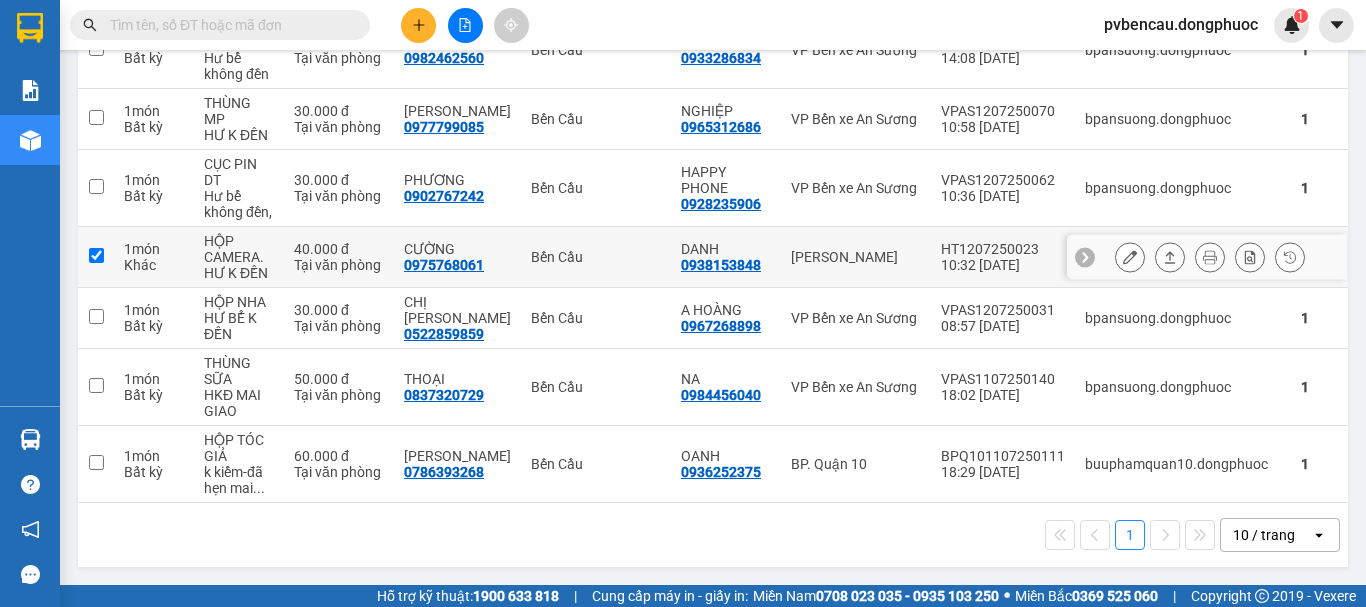 checkbox on "true" 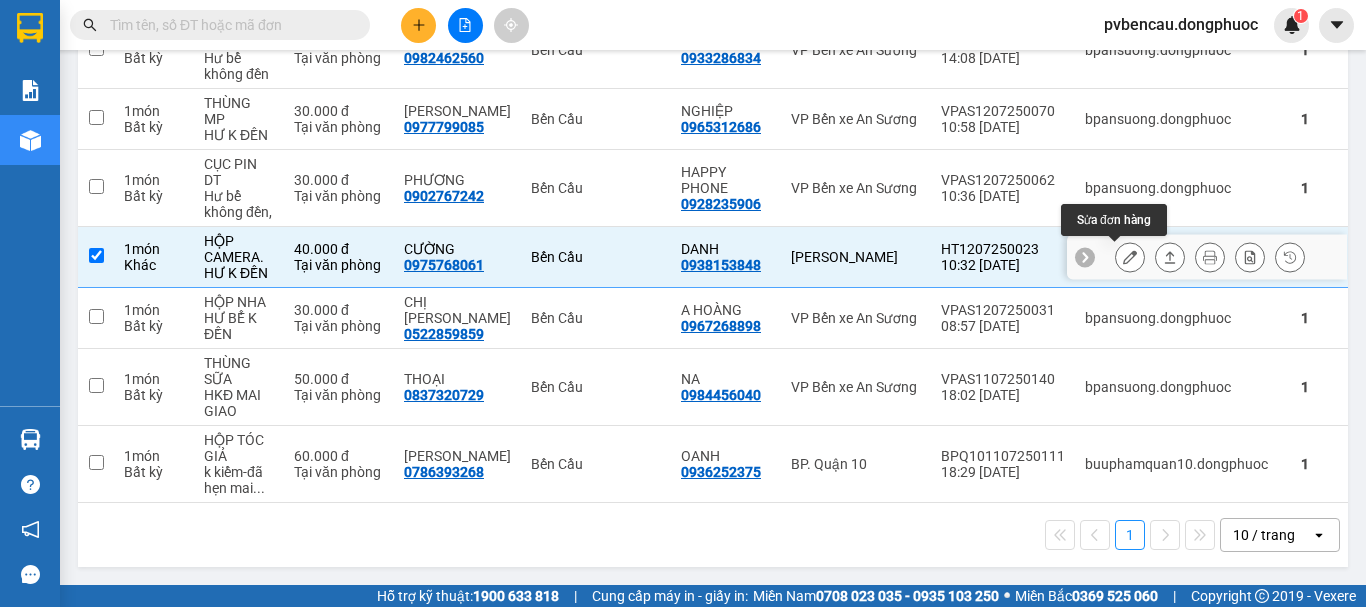 click 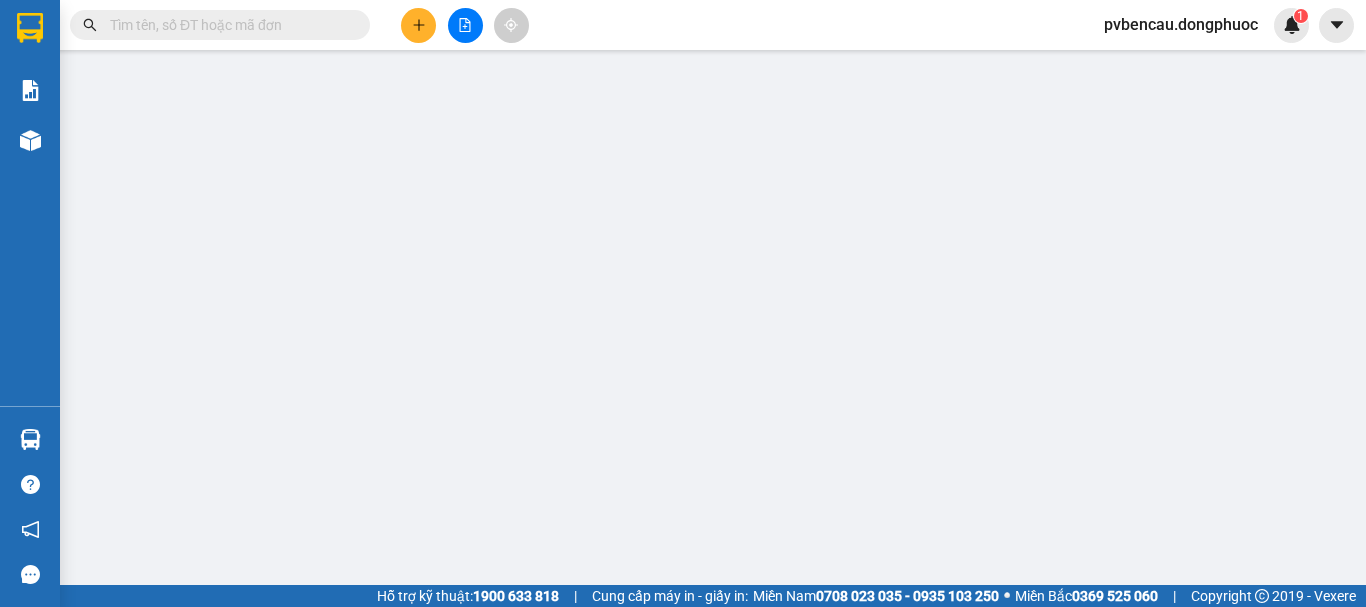 type on "0938153848" 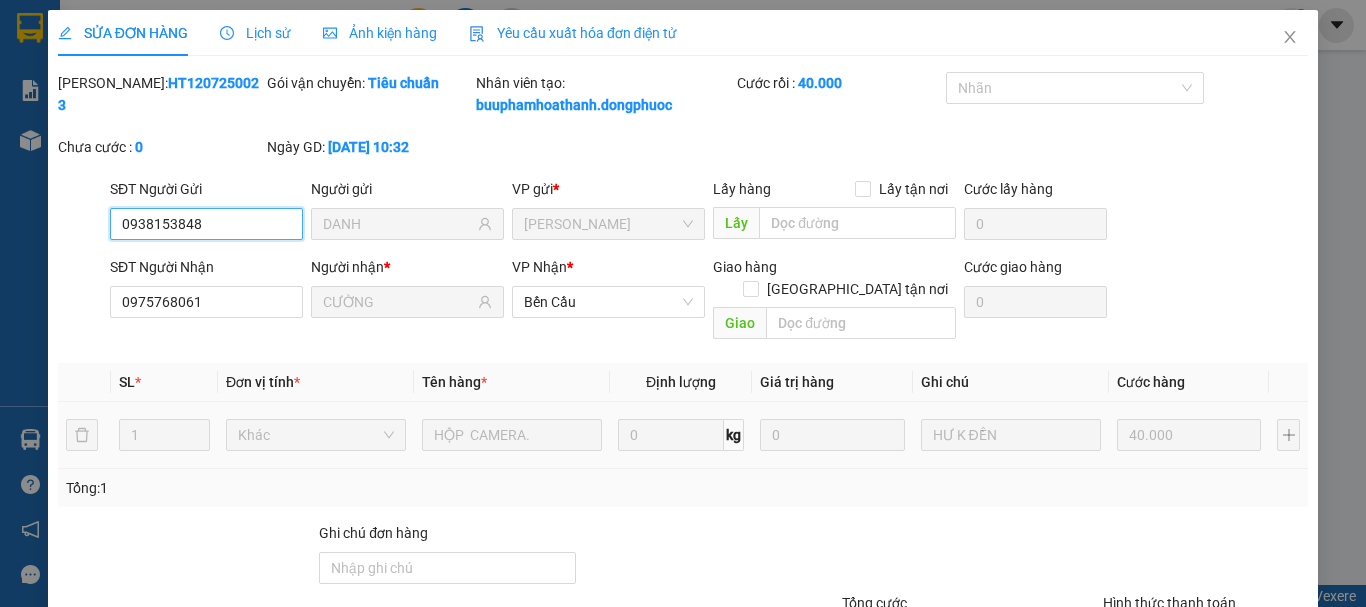 scroll, scrollTop: 0, scrollLeft: 0, axis: both 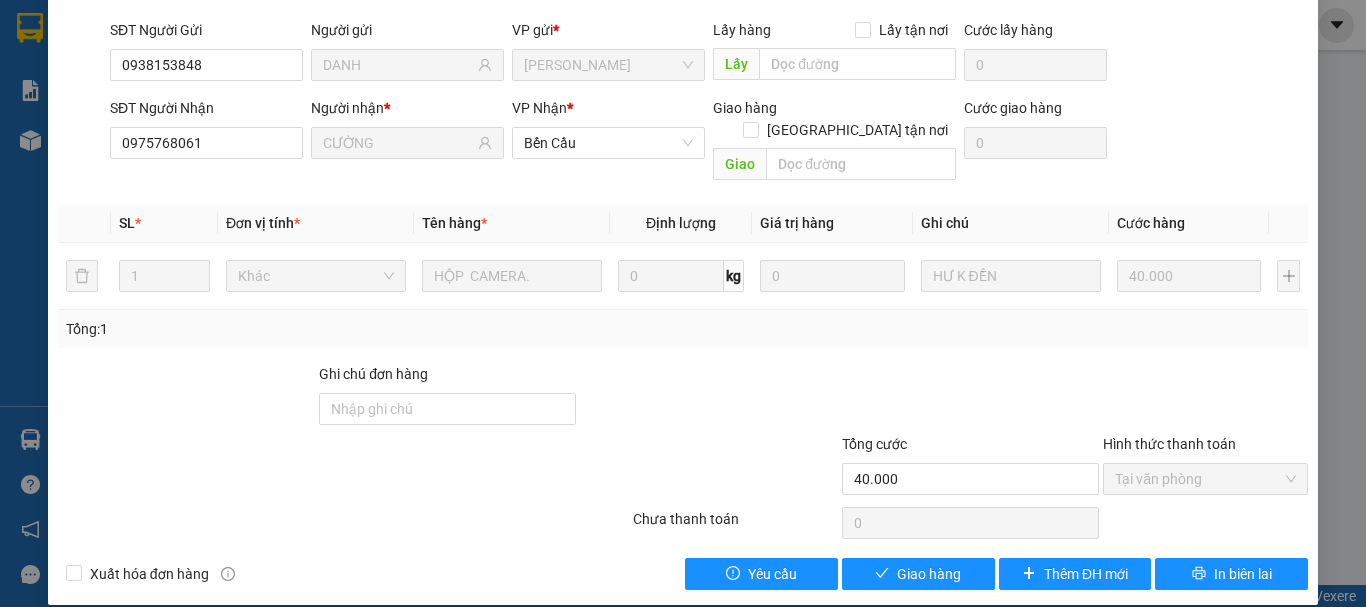 click on "Total Paid Fee 40.000 Total UnPaid Fee 0 Cash Collection Total Fee Mã ĐH:  HT1207250023 Gói vận chuyển:   Tiêu chuẩn Nhân viên tạo:   buuphamhoathanh.dongphuoc Cước rồi :   40.000   Nhãn Chưa cước :   0 Ngày GD:   [DATE] 10:32 SĐT Người Gửi 0938153848 Người gửi DANH VP gửi  * [PERSON_NAME] Lấy hàng Lấy tận nơi Lấy Cước lấy hàng 0 SĐT Người Nhận 0975768061 Người nhận  * CƯỜNG VP Nhận  * Bến Cầu Giao hàng Giao tận nơi Giao Cước giao hàng 0 SL  * Đơn vị tính  * Tên hàng  * Định lượng Giá trị hàng Ghi chú Cước hàng                   1 Khác HỘP  CAMERA. 0 kg 0 HƯ K ĐỀN 40.000 Tổng:  1 Ghi chú đơn hàng Tổng cước 40.000 Hình thức thanh toán Tại văn phòng Số tiền thu trước 40.000 Chọn HT Thanh Toán Chưa thanh toán 0 Chọn HT Thanh Toán Xuất hóa đơn hàng Yêu cầu Giao hàng Thêm ĐH mới In biên lai" at bounding box center (683, 251) 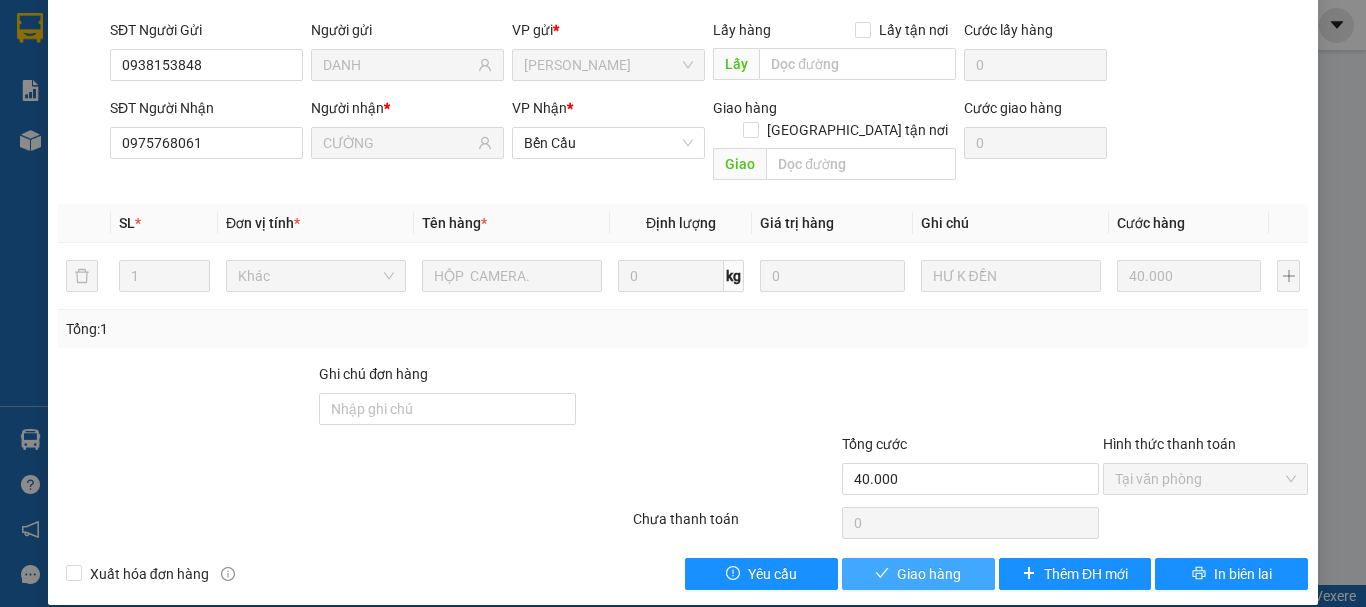 click on "Giao hàng" at bounding box center (929, 574) 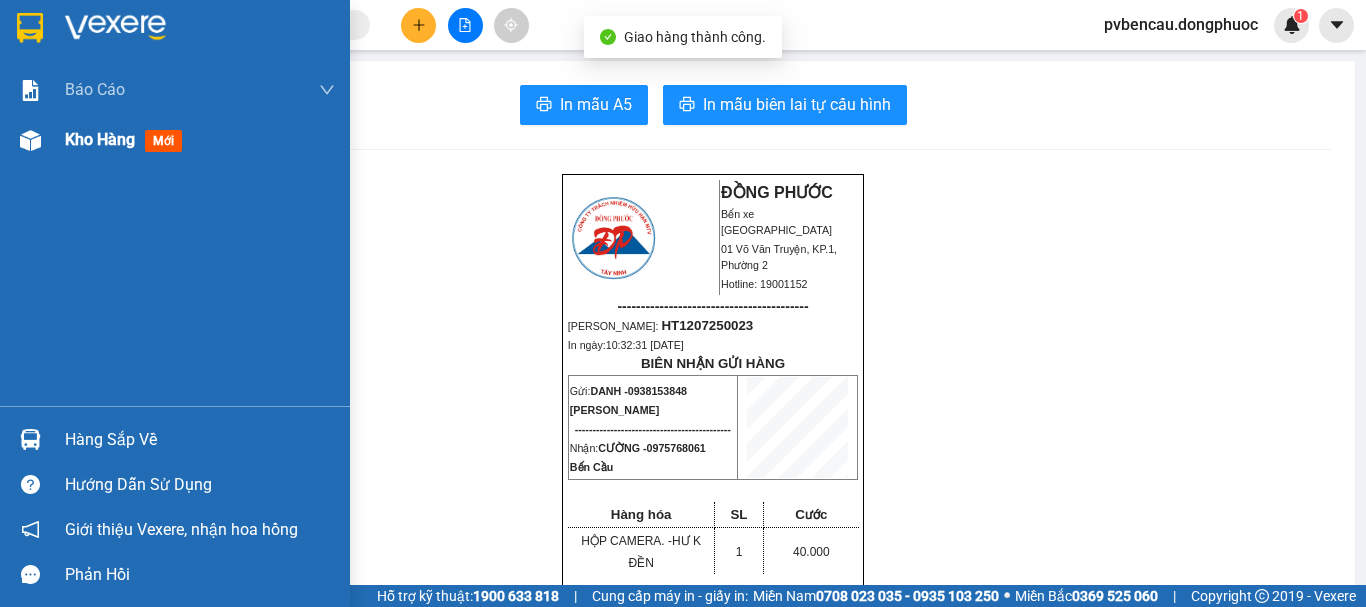 click on "Kho hàng" at bounding box center (100, 139) 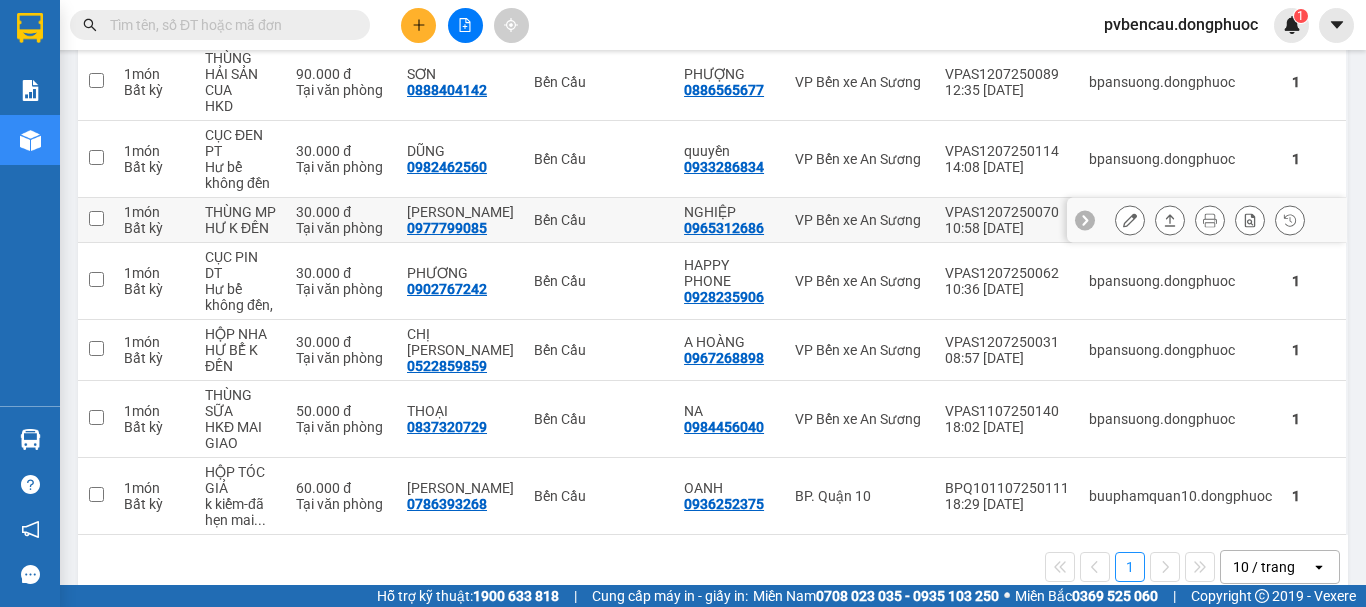 scroll, scrollTop: 191, scrollLeft: 0, axis: vertical 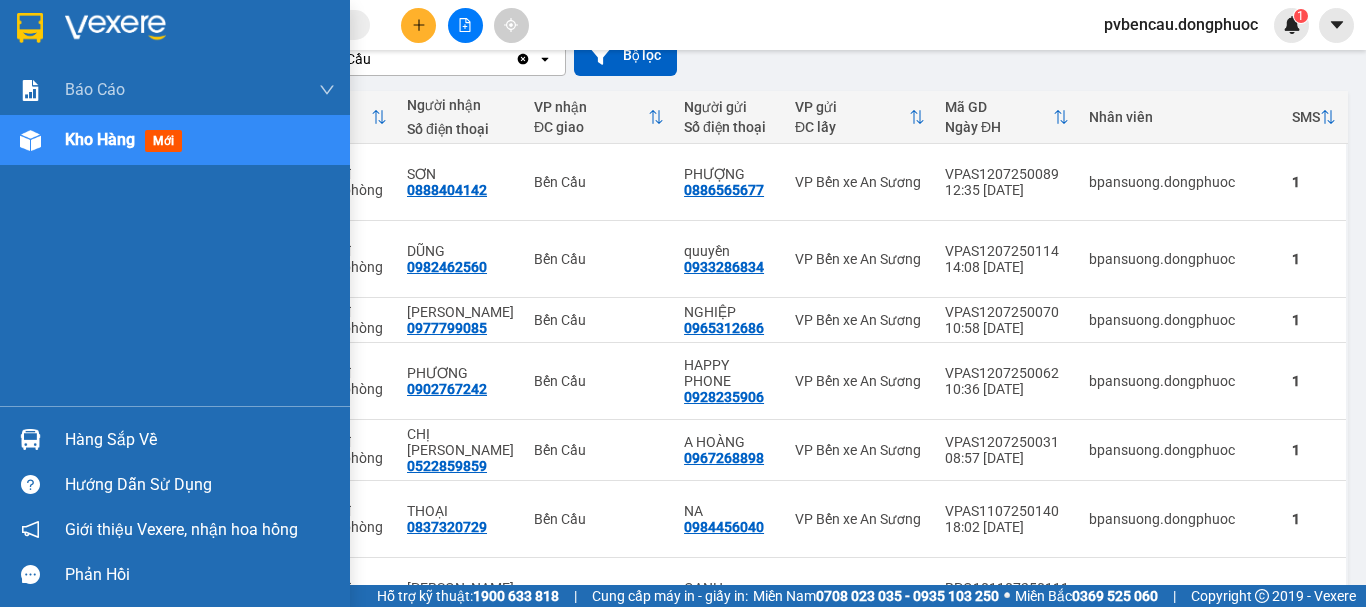 click on "Hàng sắp về" at bounding box center [200, 440] 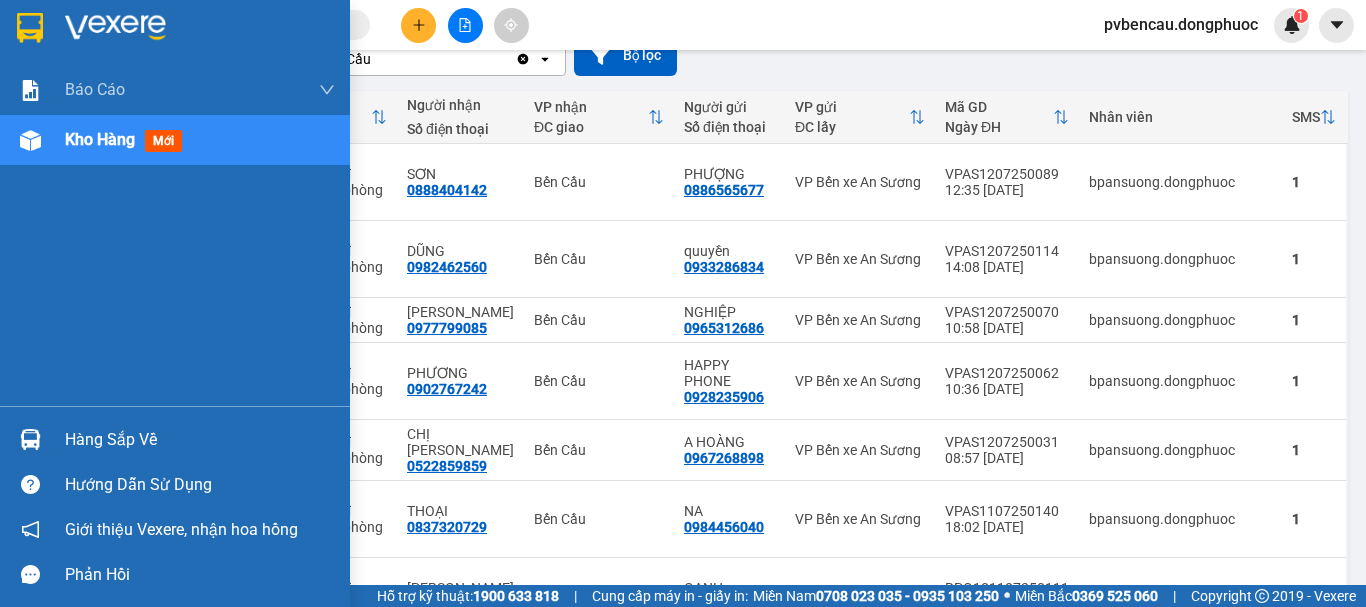 click on "Báo cáo Mẫu 1: Báo cáo dòng tiền  Mẫu 1: Báo cáo dòng tiền theo nhân viên Mẫu 1: Báo cáo dòng tiền theo nhân viên (VP) Mẫu 2: Doanh số tạo đơn theo Văn phòng, nhân viên - Trạm     Kho hàng mới Hàng sắp về Hướng dẫn sử dụng Giới thiệu Vexere, nhận hoa hồng Phản hồi Phần mềm hỗ trợ bạn tốt chứ?" at bounding box center [175, 303] 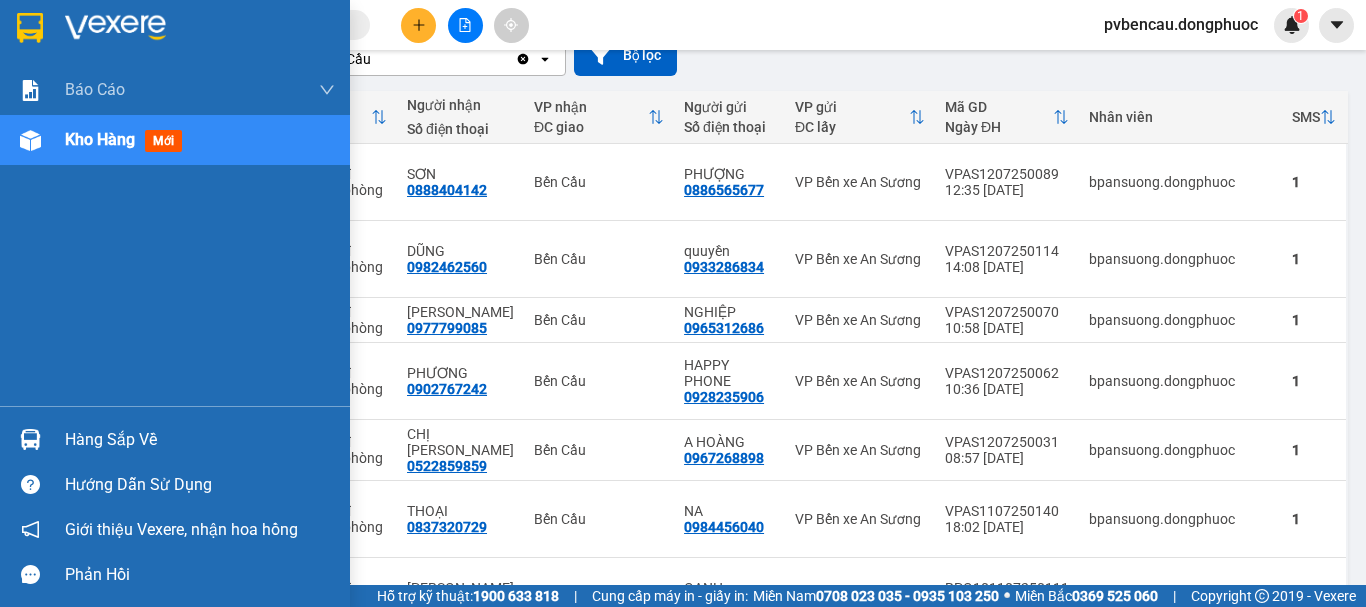 click on "Kho hàng" at bounding box center [100, 139] 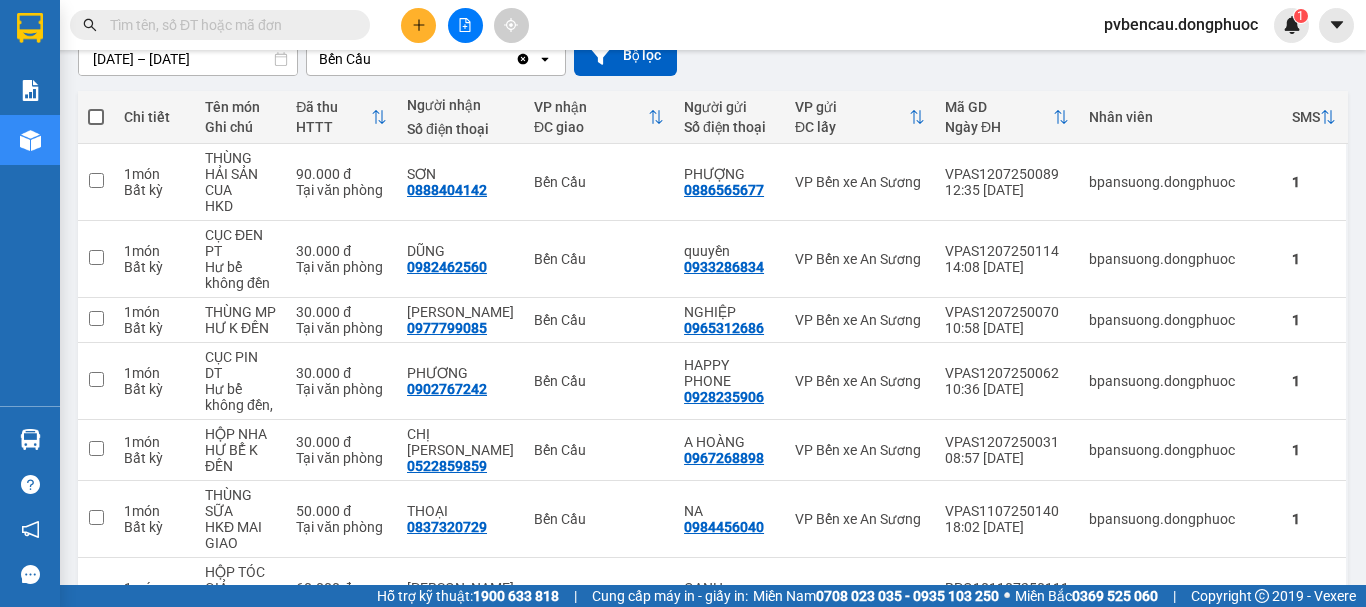 click at bounding box center (418, 25) 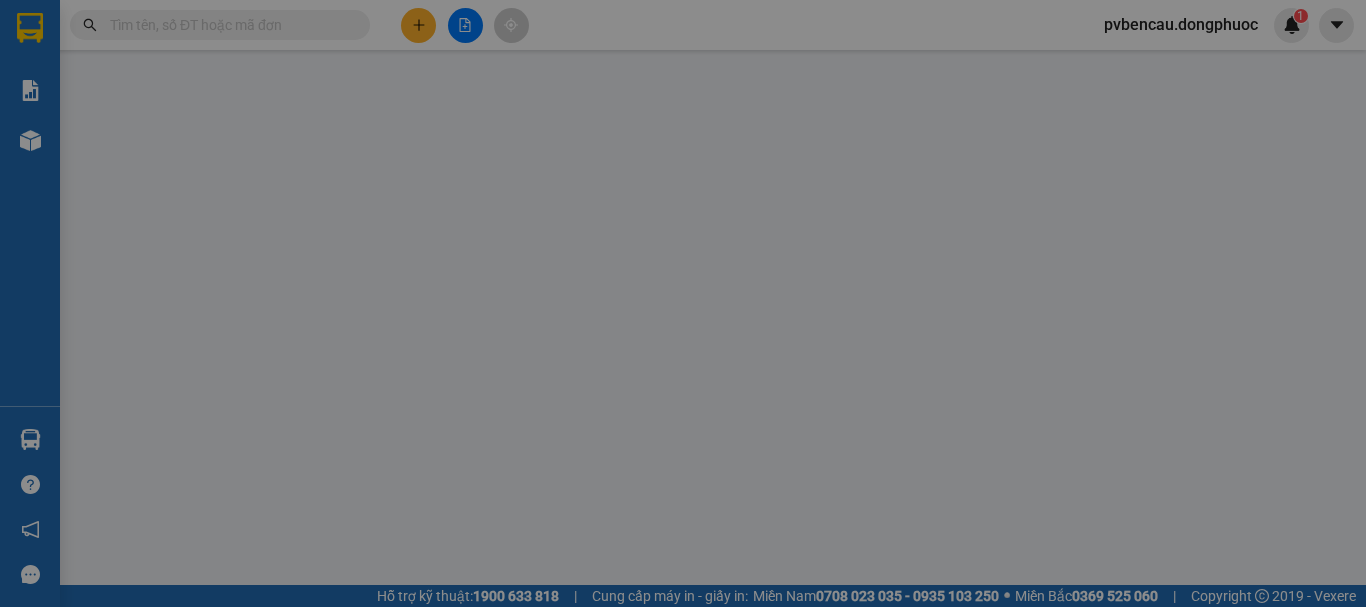 scroll, scrollTop: 0, scrollLeft: 0, axis: both 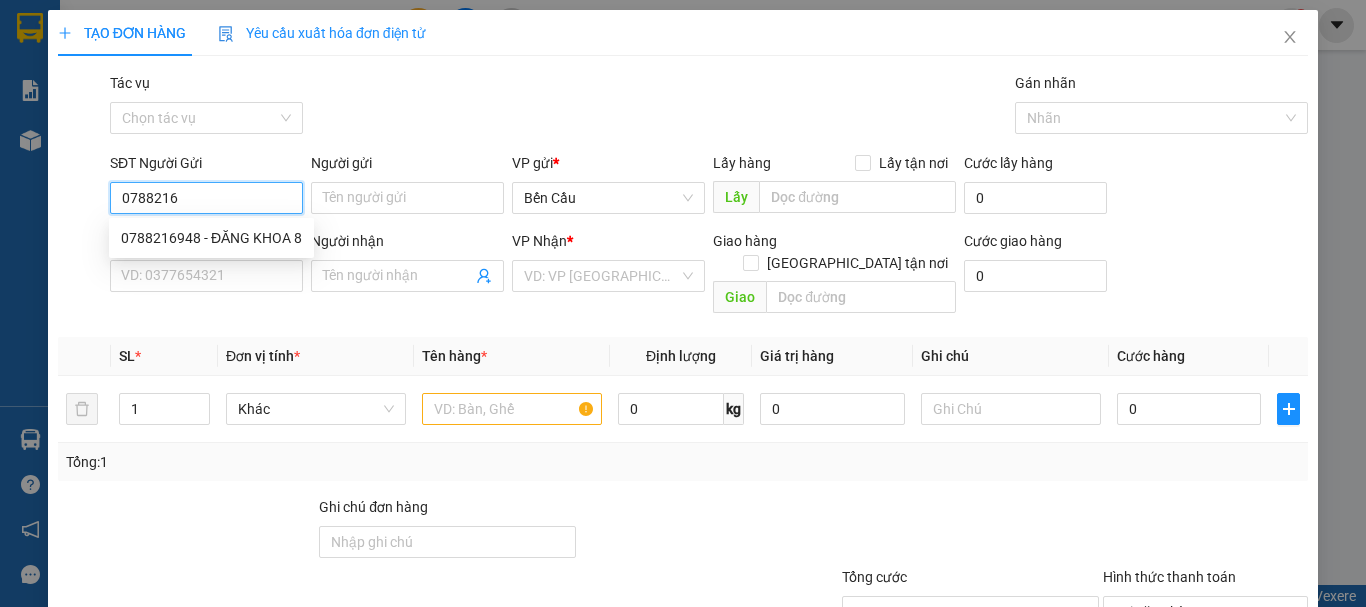 click on "0788216" at bounding box center (206, 198) 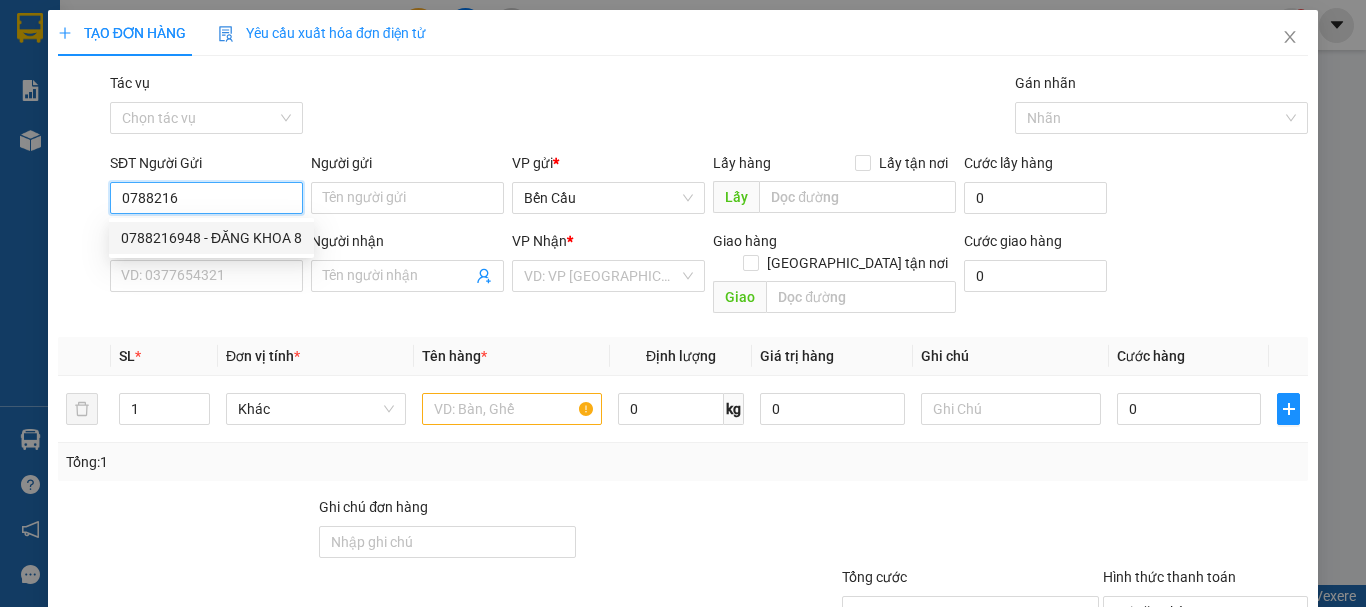click on "0788216948 - ĐĂNG KHOA 8" at bounding box center [211, 238] 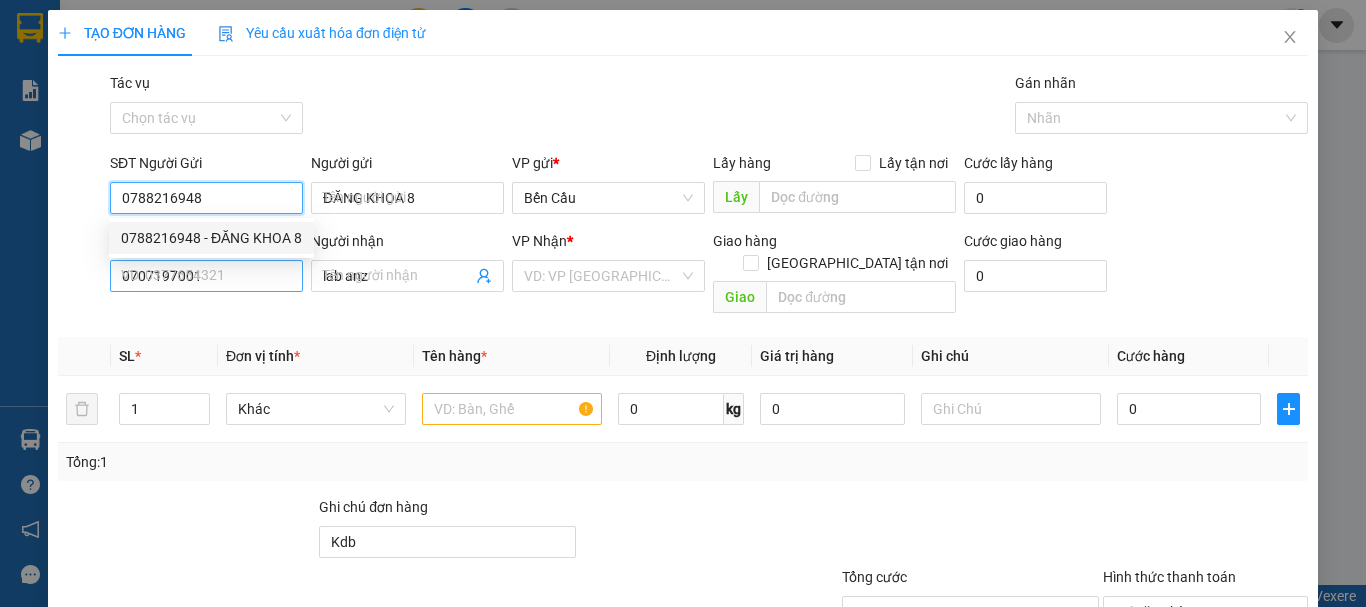 type on "30.000" 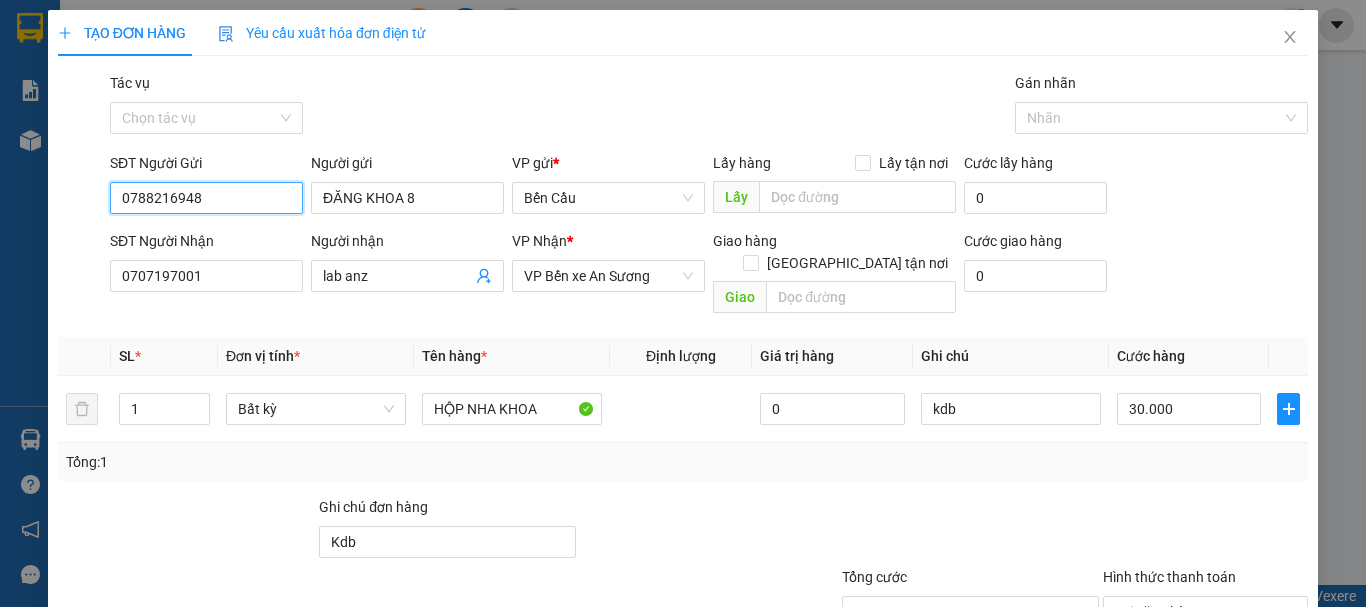 scroll, scrollTop: 133, scrollLeft: 0, axis: vertical 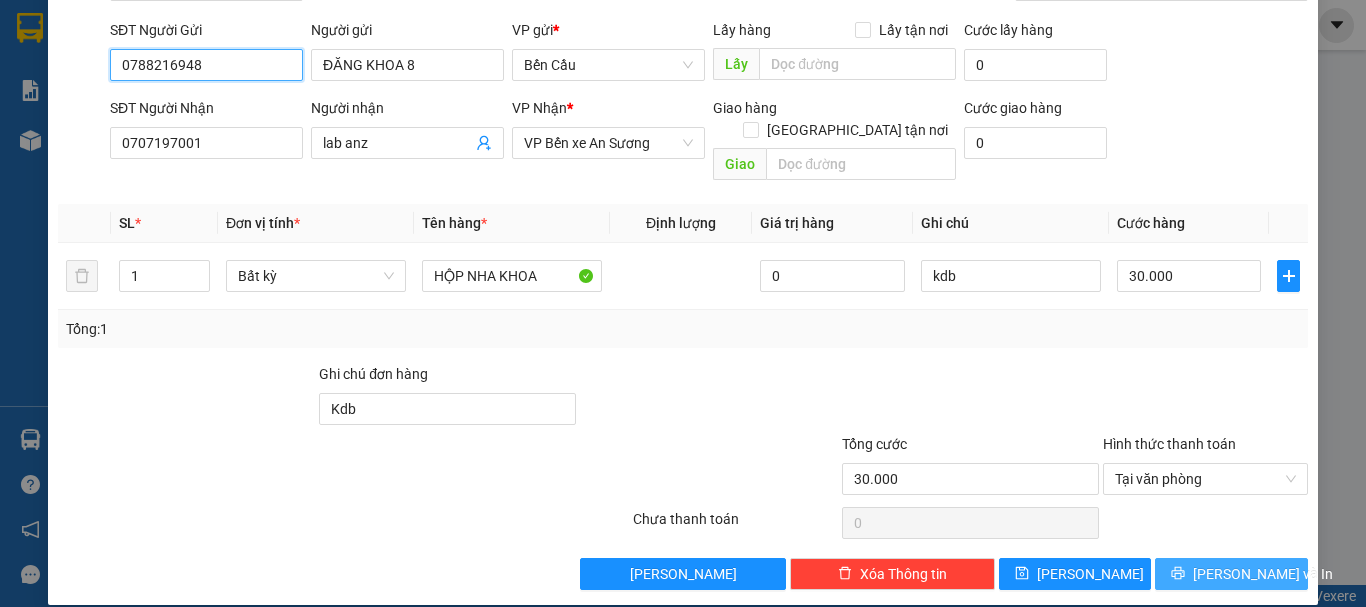 type on "0788216948" 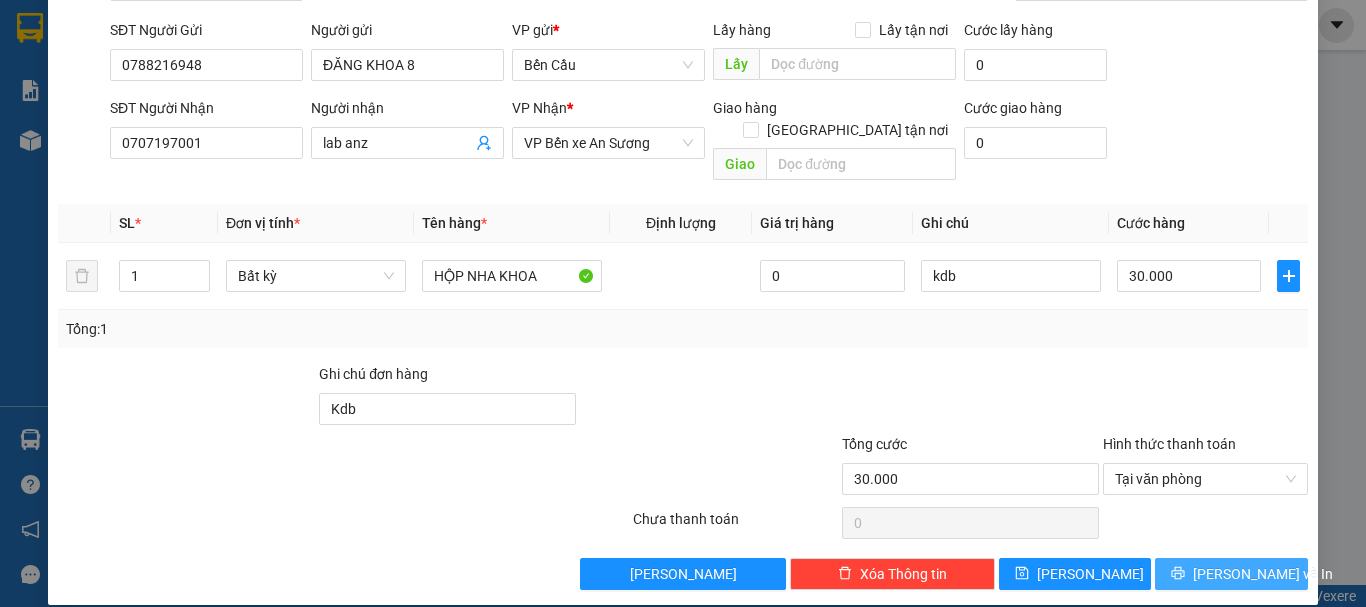 click on "[PERSON_NAME] và In" at bounding box center (1231, 574) 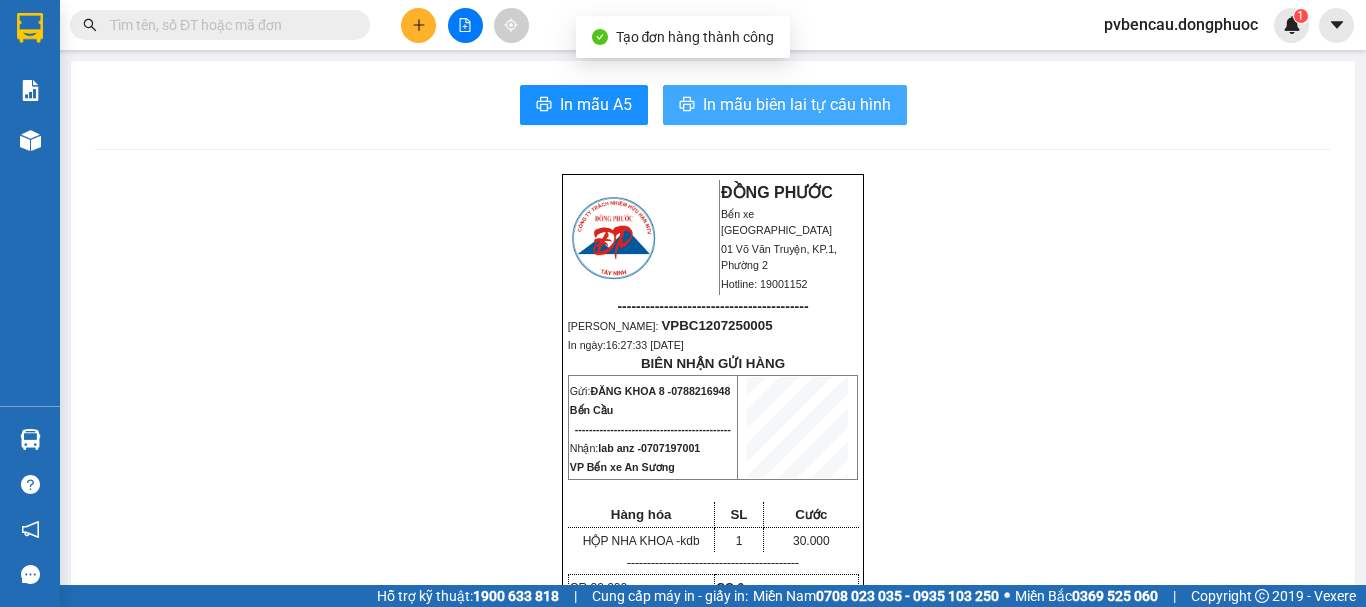 click on "In mẫu biên lai tự cấu hình" at bounding box center (785, 105) 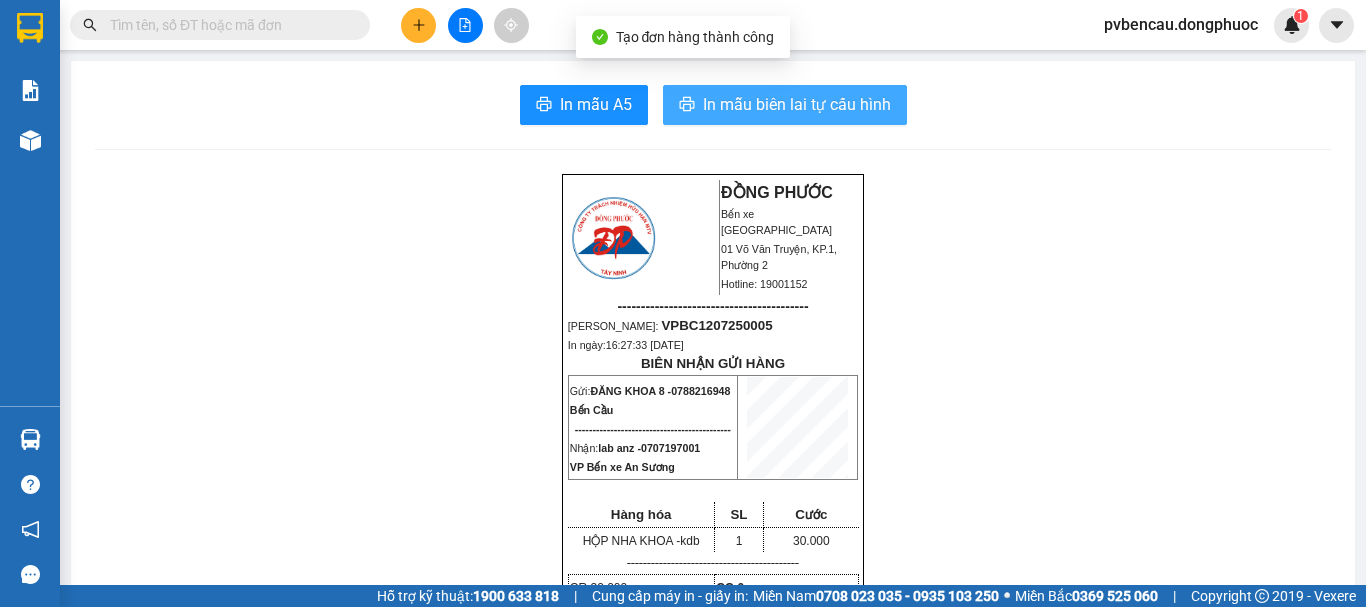 scroll, scrollTop: 0, scrollLeft: 0, axis: both 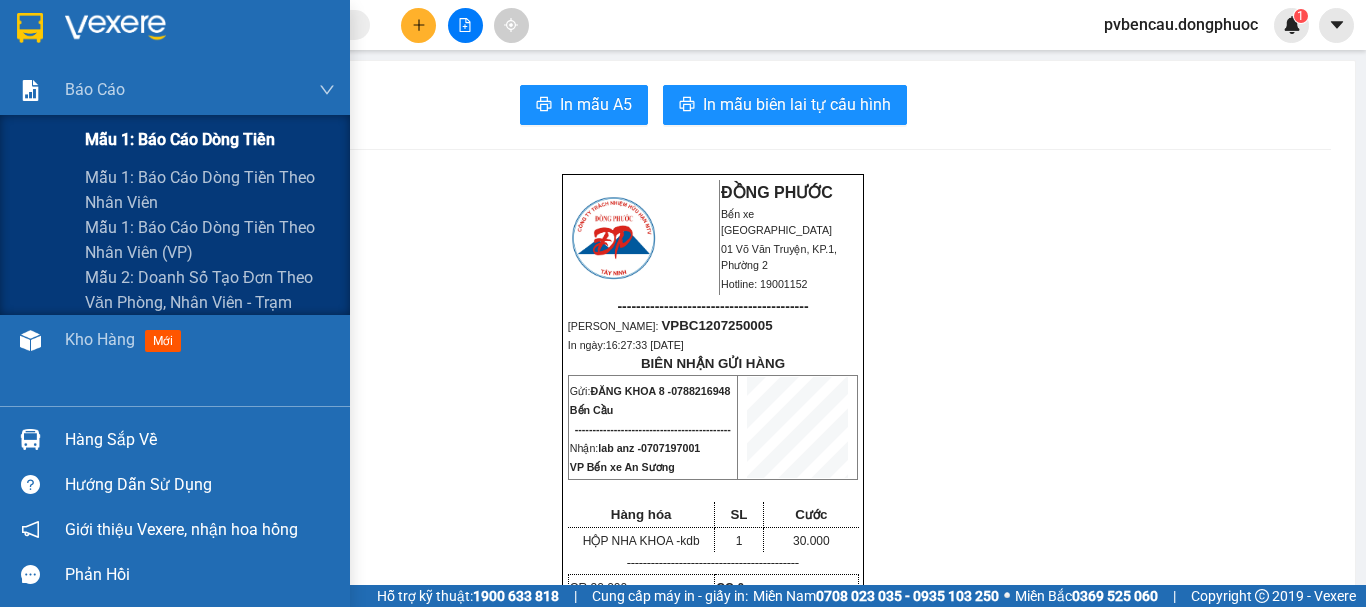 click on "Mẫu 1: Báo cáo dòng tiền" at bounding box center (180, 139) 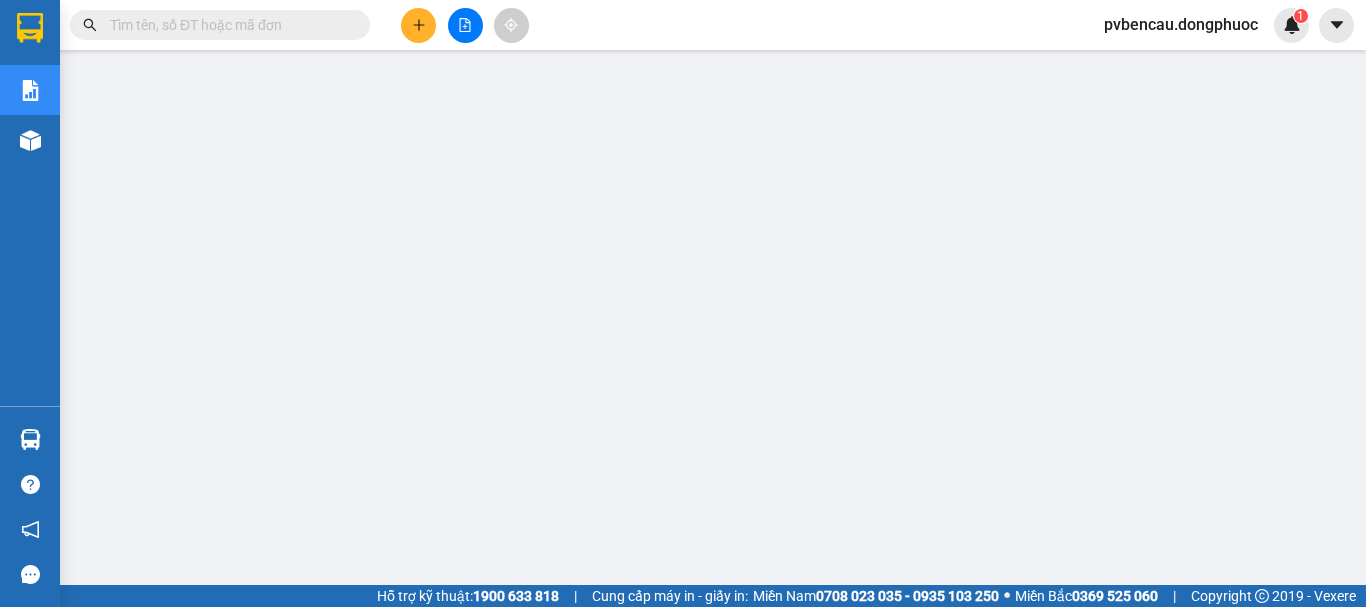click on "Kết quả tìm kiếm ( 1 )  Bộ lọc  Mã ĐH Trạng thái Món hàng Tổng cước Chưa cước Nhãn Người gửi VP Gửi Người nhận VP Nhận VPAS1207250117 14:28 [DATE] VP Gửi   HỘP NK SL:  1 30.000 07071967001 lab anz VP Bến xe An Sương 0788216948 ĐĂNG KHOA 8  Bến Cầu 1 pvbencau.dongphuoc 1" at bounding box center (683, 25) 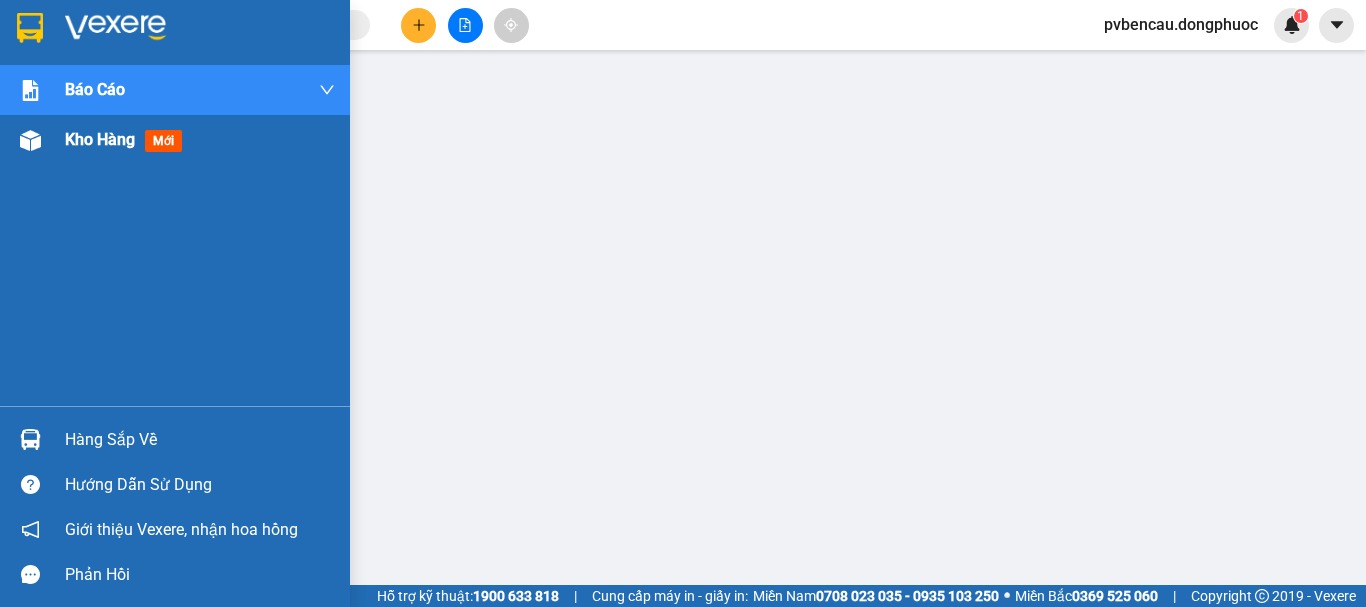 click on "Kho hàng" at bounding box center [100, 139] 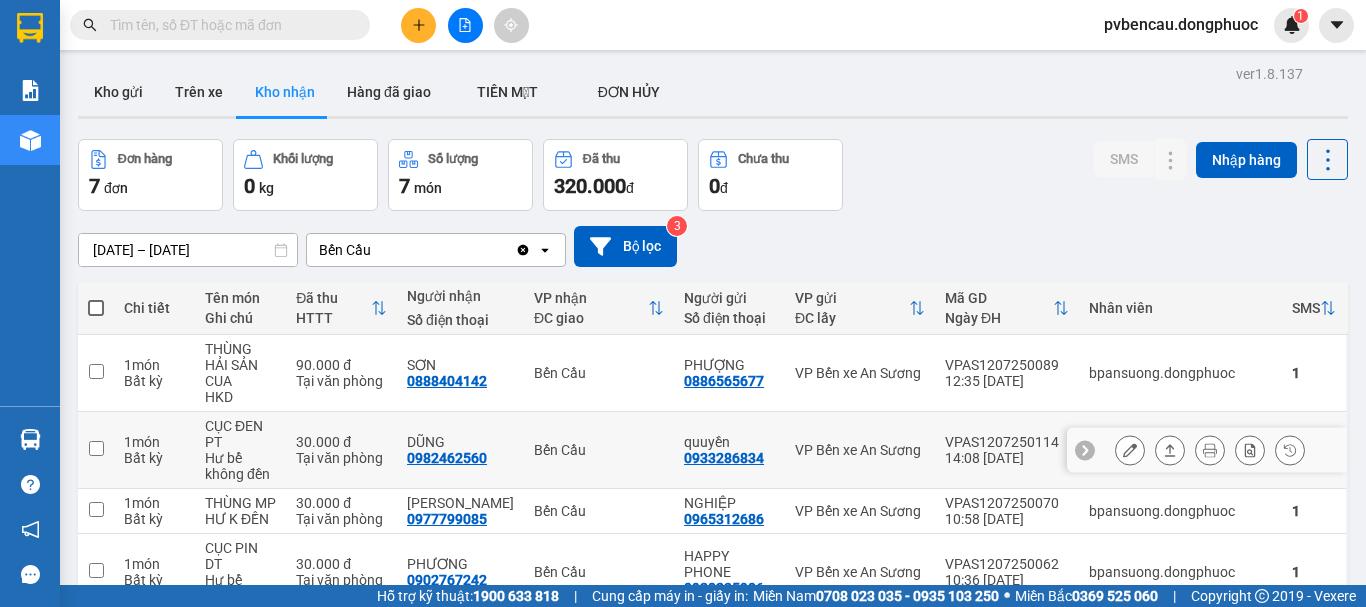 scroll, scrollTop: 100, scrollLeft: 0, axis: vertical 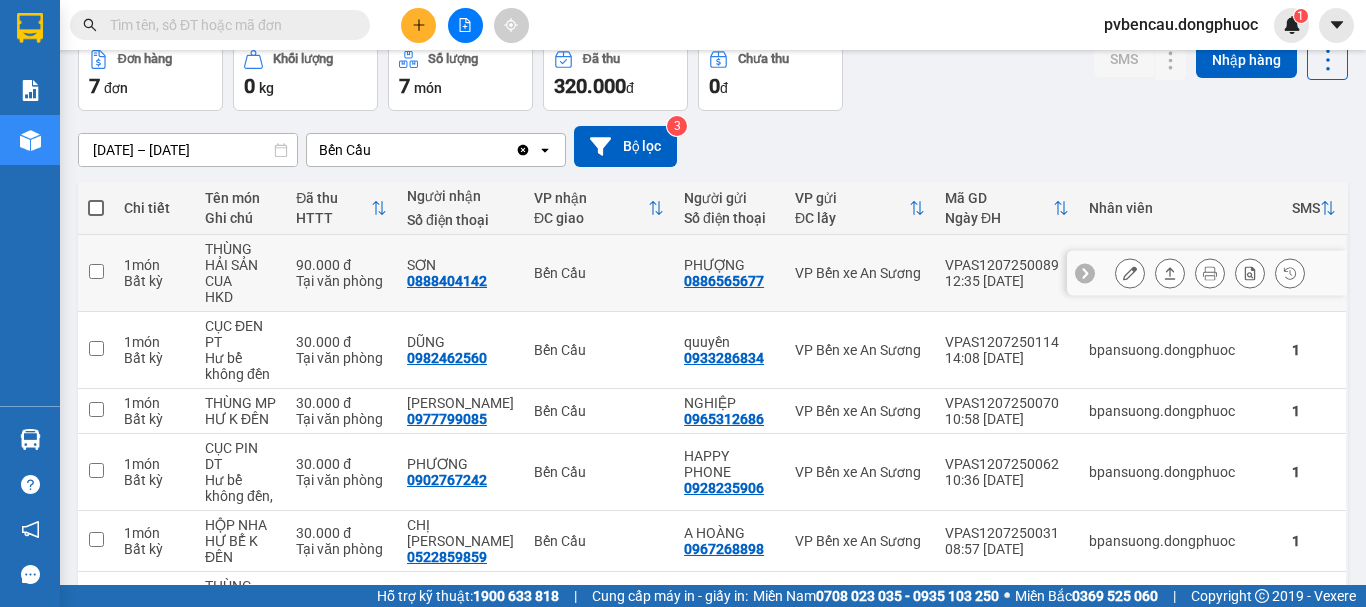 click at bounding box center [96, 273] 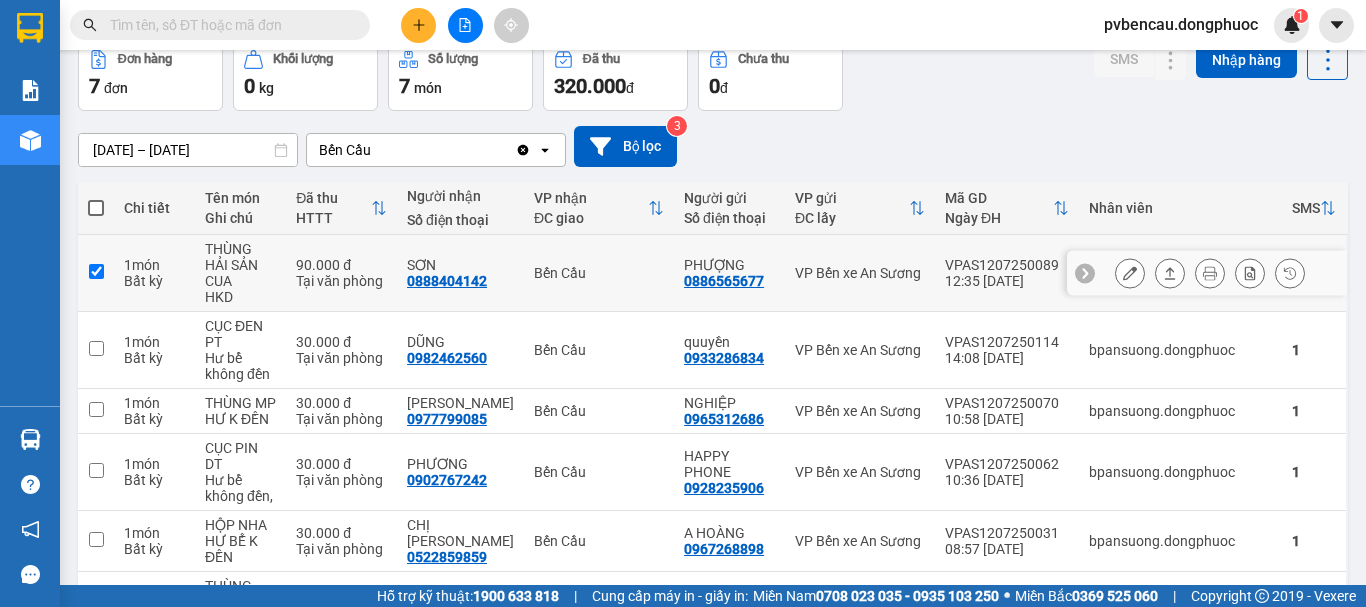 checkbox on "true" 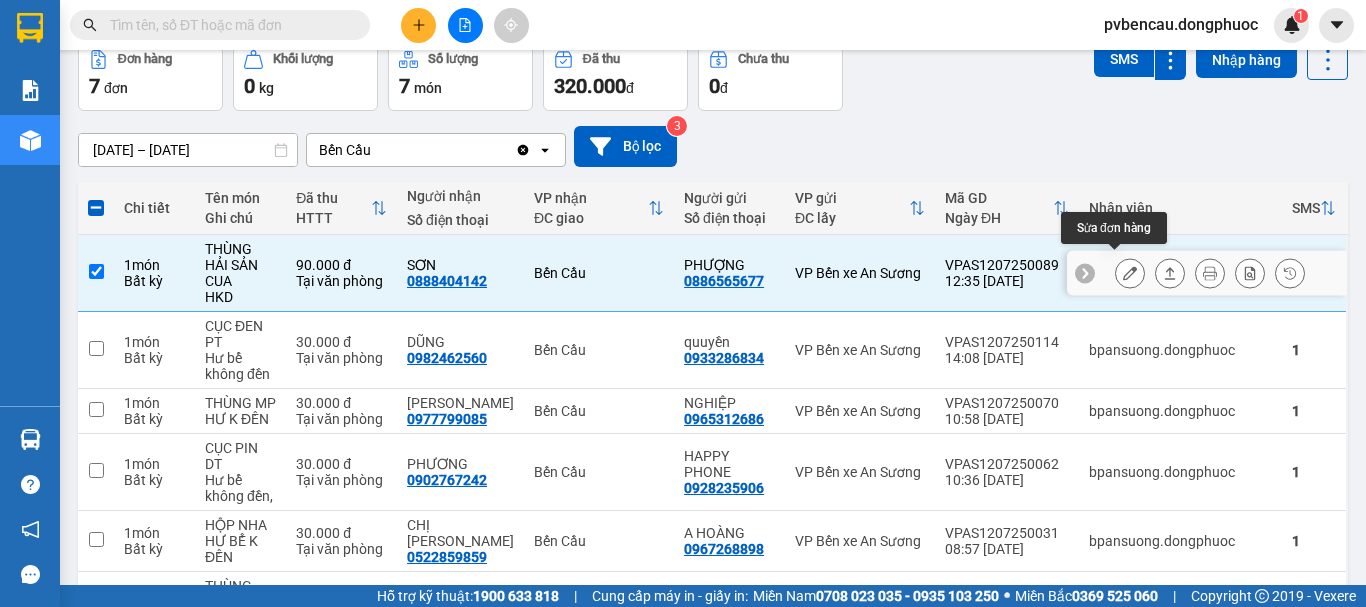 click 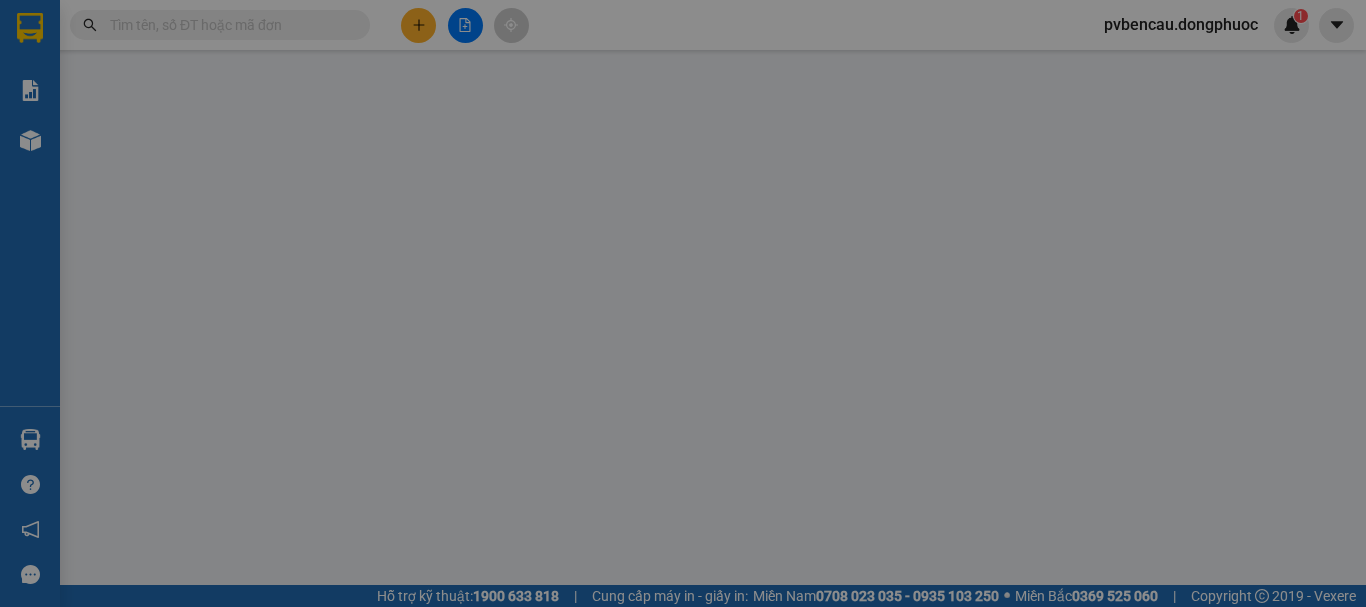 scroll, scrollTop: 0, scrollLeft: 0, axis: both 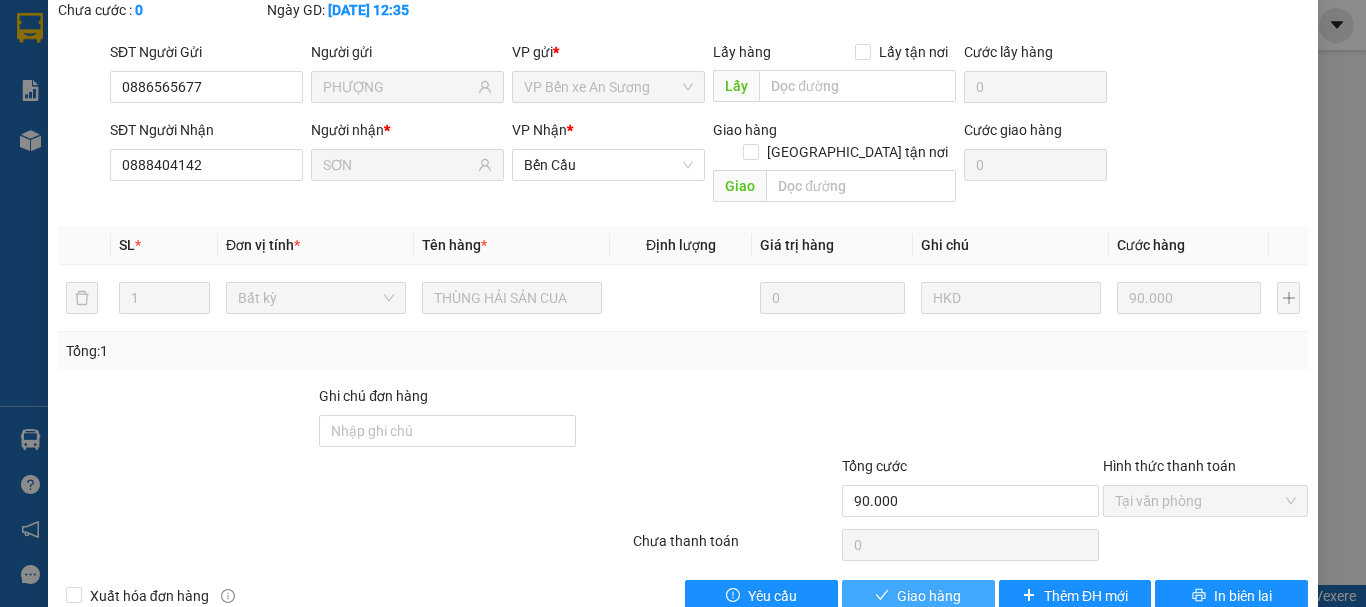 click on "Giao hàng" at bounding box center (929, 596) 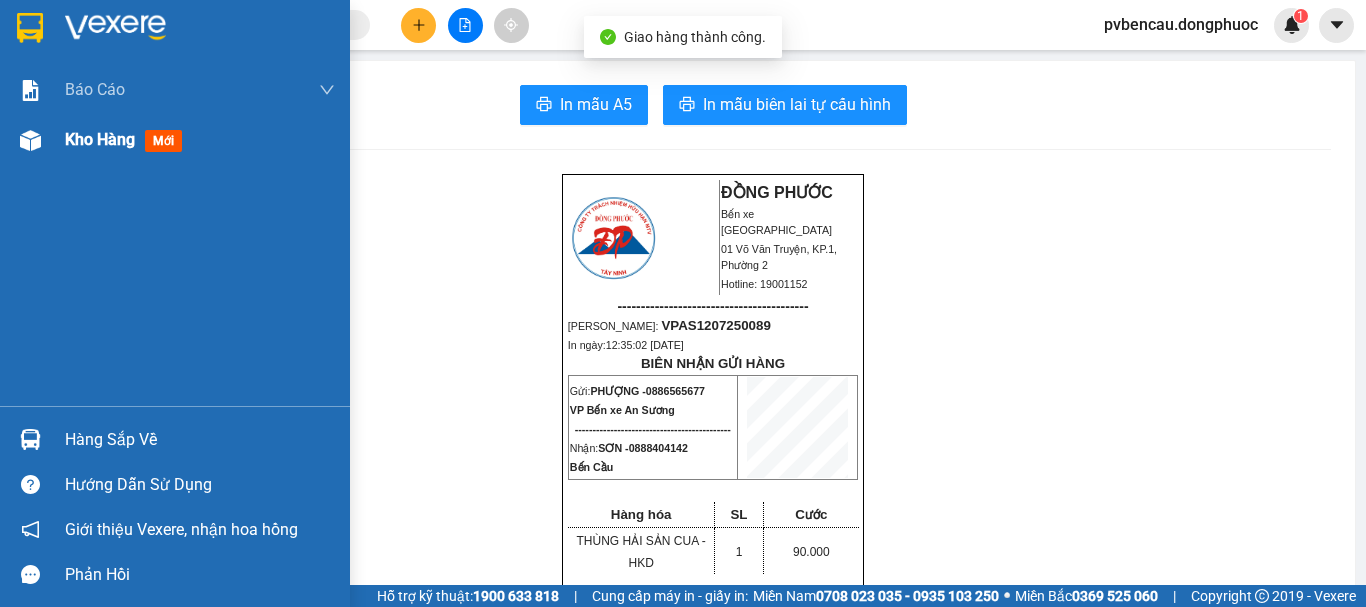 click on "Kho hàng mới" at bounding box center [175, 140] 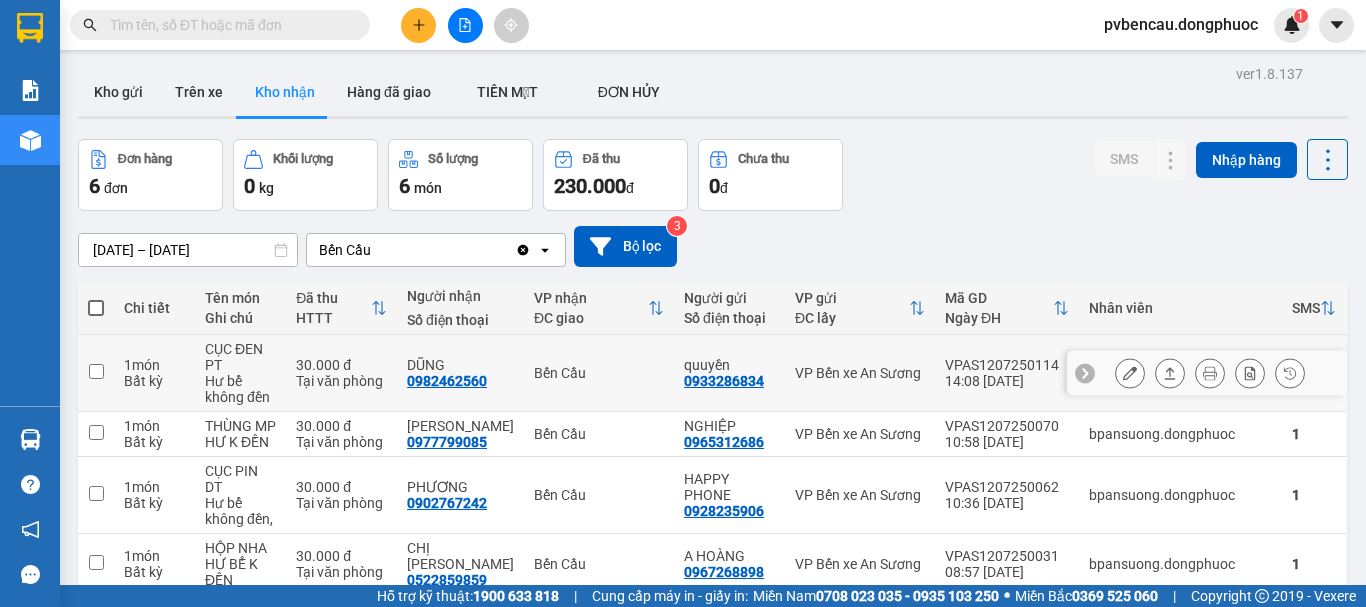 scroll, scrollTop: 200, scrollLeft: 0, axis: vertical 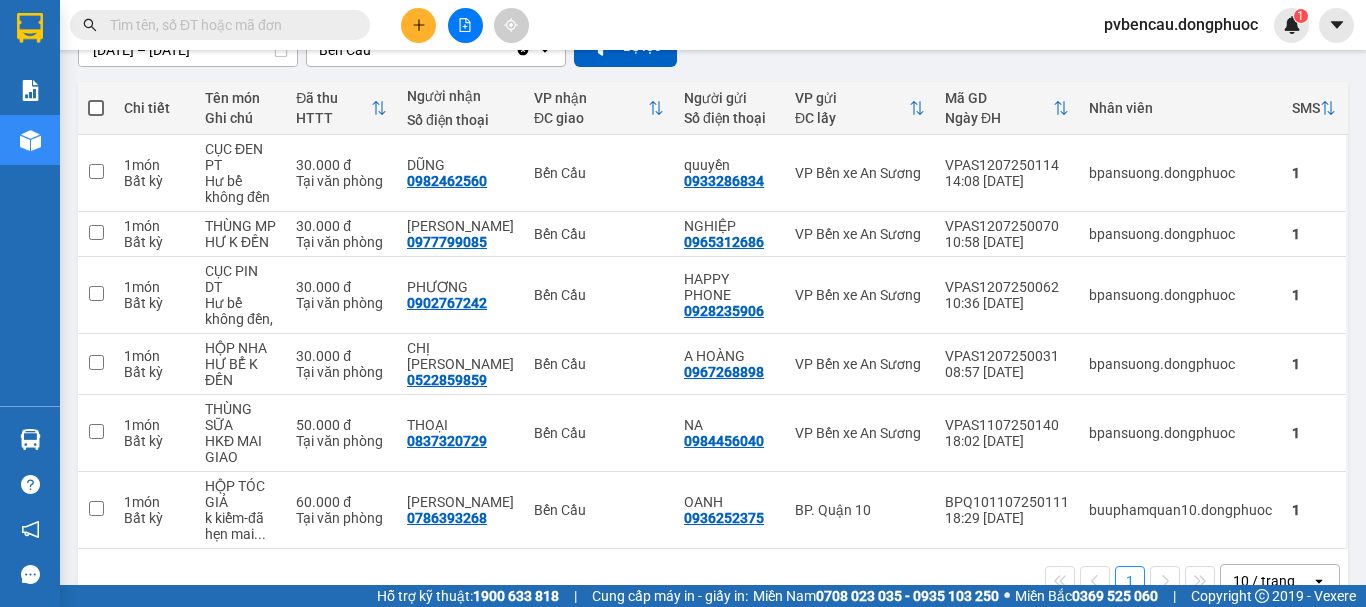 click on "Kết quả tìm kiếm ( 1 )  Bộ lọc  Mã ĐH Trạng thái Món hàng Tổng cước Chưa cước Nhãn Người gửi VP Gửi Người nhận VP Nhận VPAS1207250117 14:28 [DATE] VP Gửi   HỘP NK SL:  1 30.000 07071967001 lab anz VP Bến xe An Sương 0788216948 ĐĂNG KHOA 8  Bến Cầu 1 pvbencau.dongphuoc 1" at bounding box center (683, 25) 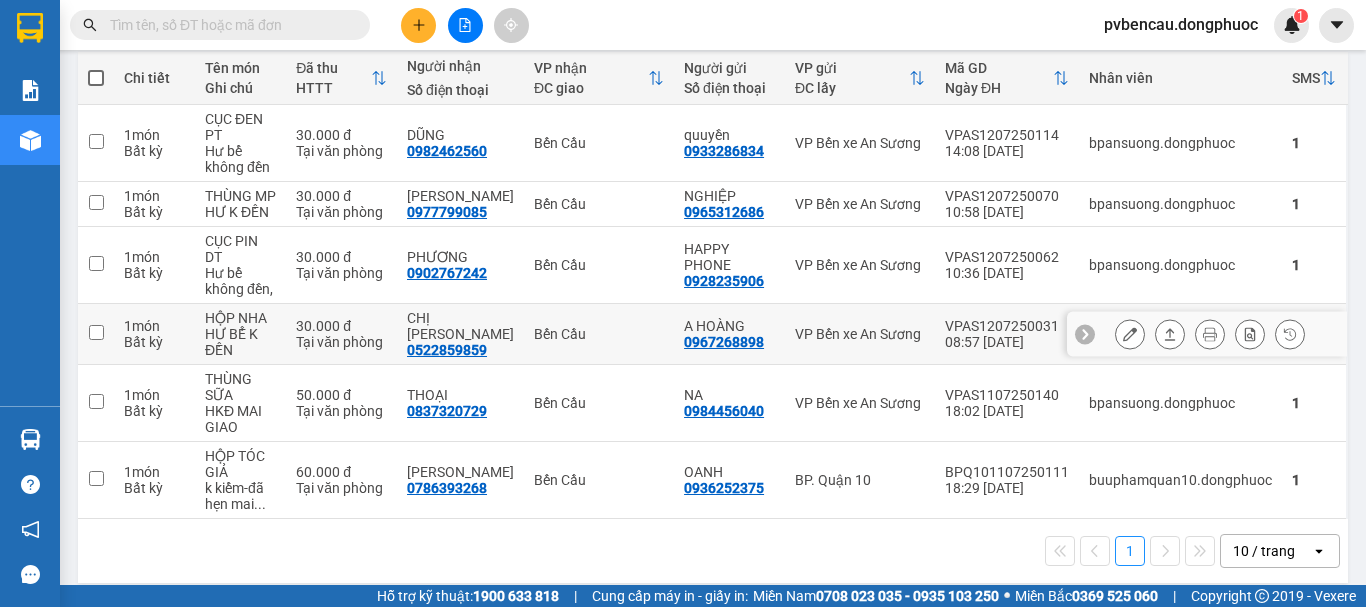 scroll, scrollTop: 130, scrollLeft: 0, axis: vertical 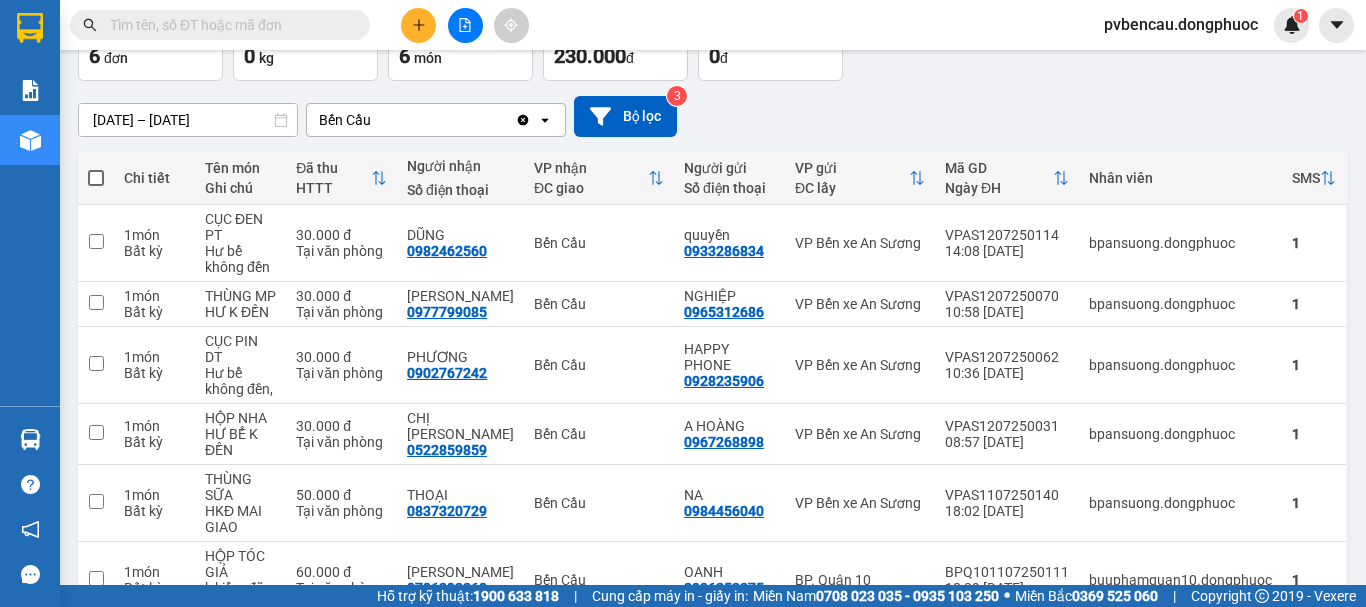 click on "[DATE] – [DATE] Press the down arrow key to interact with the calendar and select a date. Press the escape button to close the calendar. Selected date range is from [DATE] to [DATE]. Bến Cầu Clear value open Bộ lọc 3" at bounding box center (713, 116) 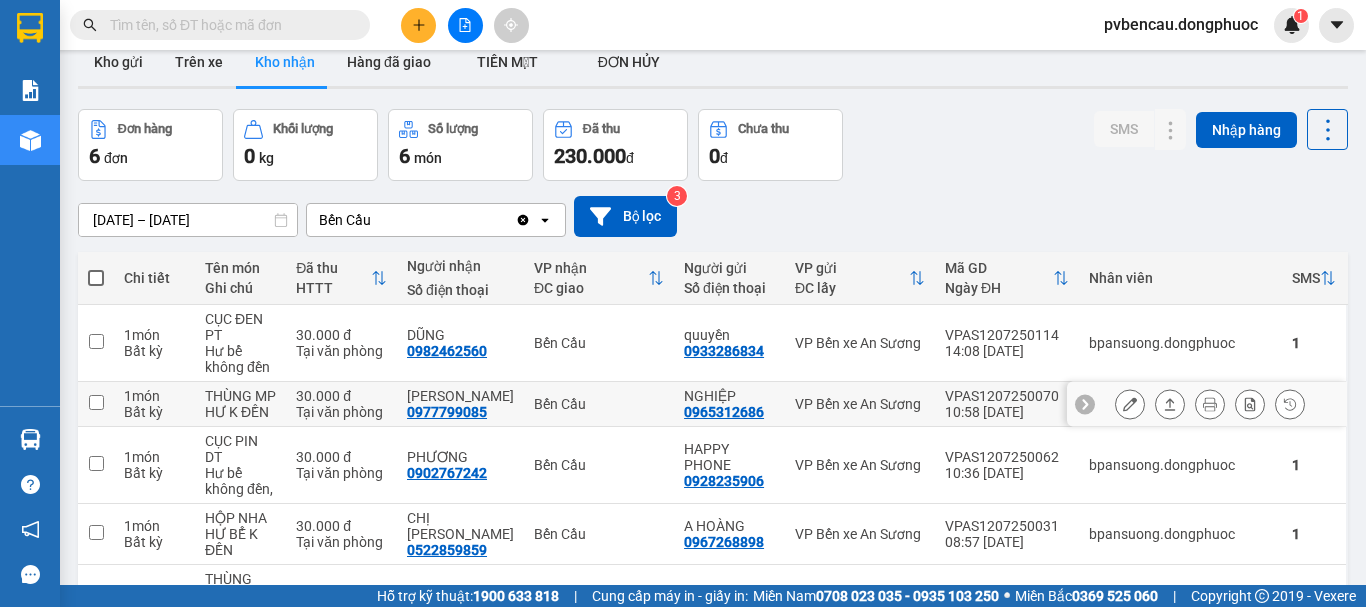 scroll, scrollTop: 0, scrollLeft: 0, axis: both 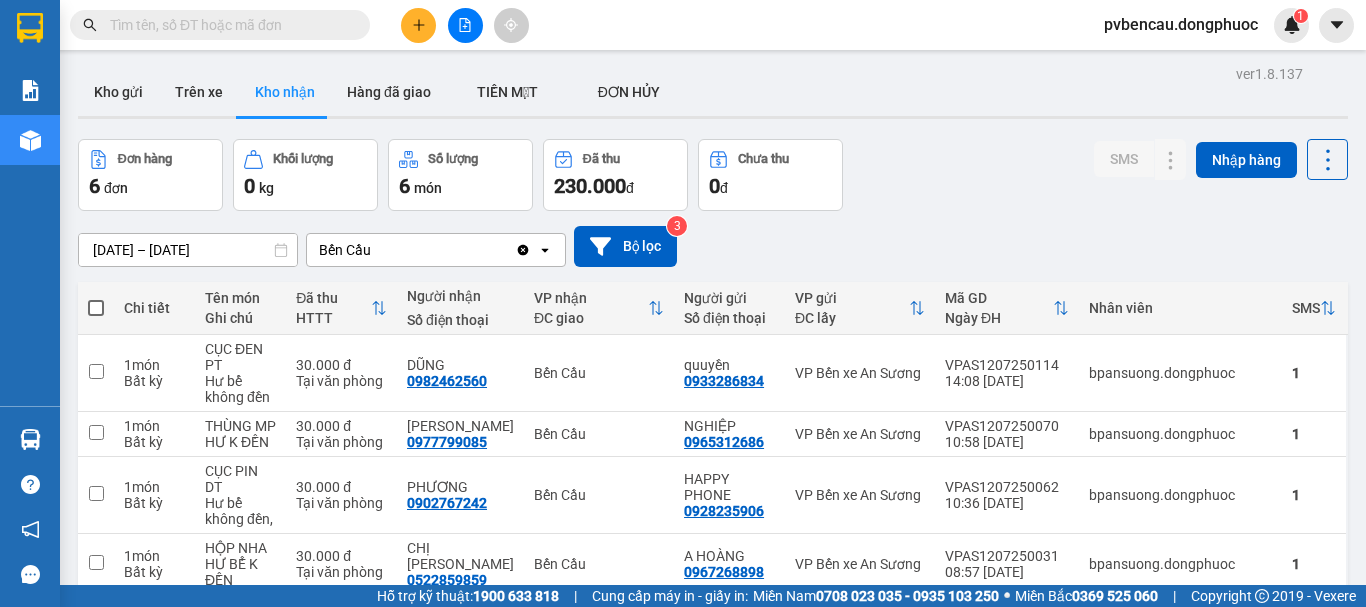 click on "[DATE] – [DATE] Press the down arrow key to interact with the calendar and select a date. Press the escape button to close the calendar. Selected date range is from [DATE] to [DATE]. Bến Cầu Clear value open Bộ lọc 3" at bounding box center [713, 246] 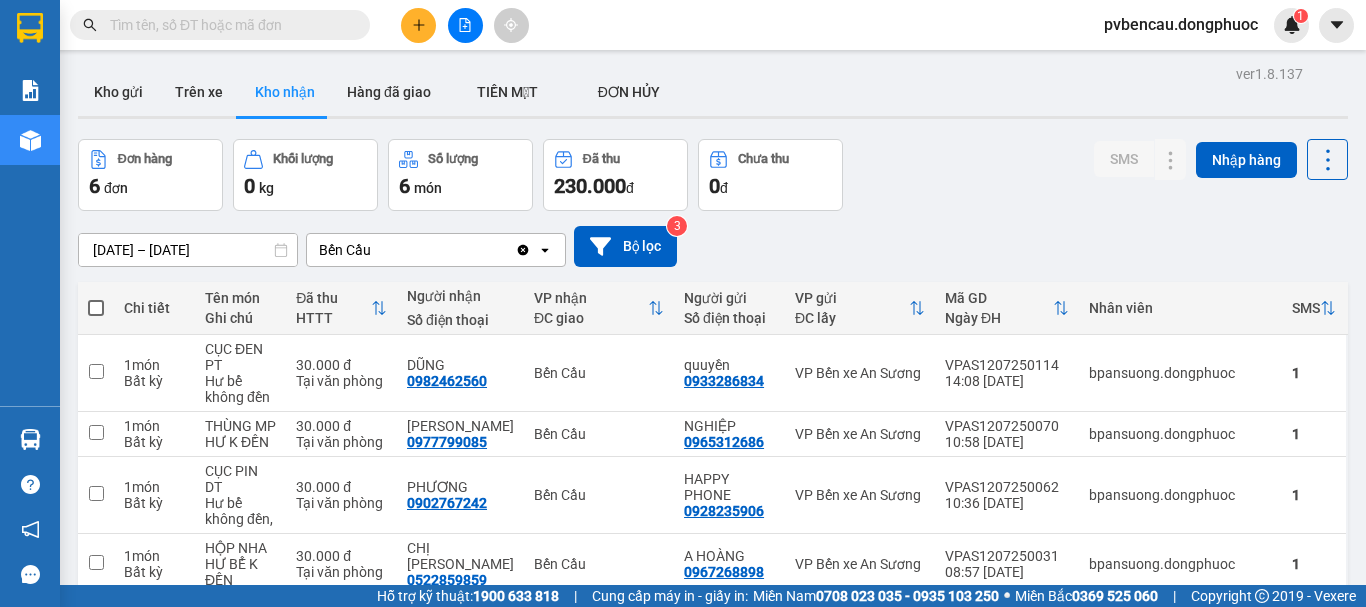 click on "[DATE] – [DATE] Press the down arrow key to interact with the calendar and select a date. Press the escape button to close the calendar. Selected date range is from [DATE] to [DATE]. Bến Cầu Clear value open Bộ lọc 3" at bounding box center [713, 246] 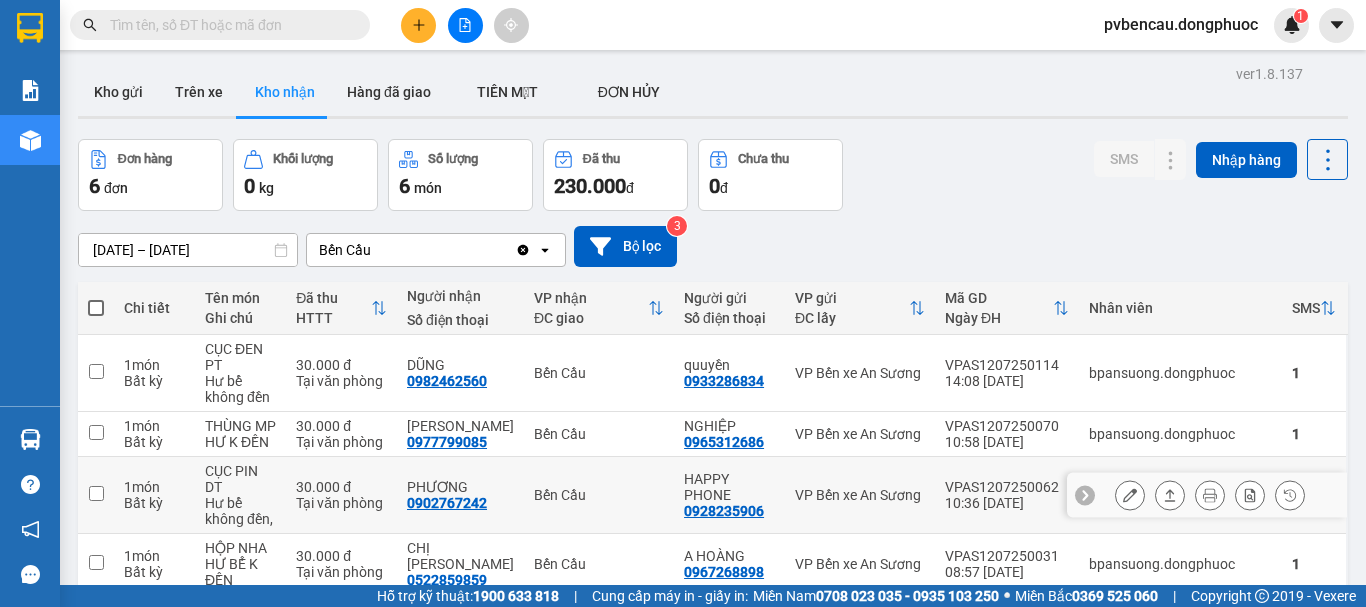 scroll, scrollTop: 100, scrollLeft: 0, axis: vertical 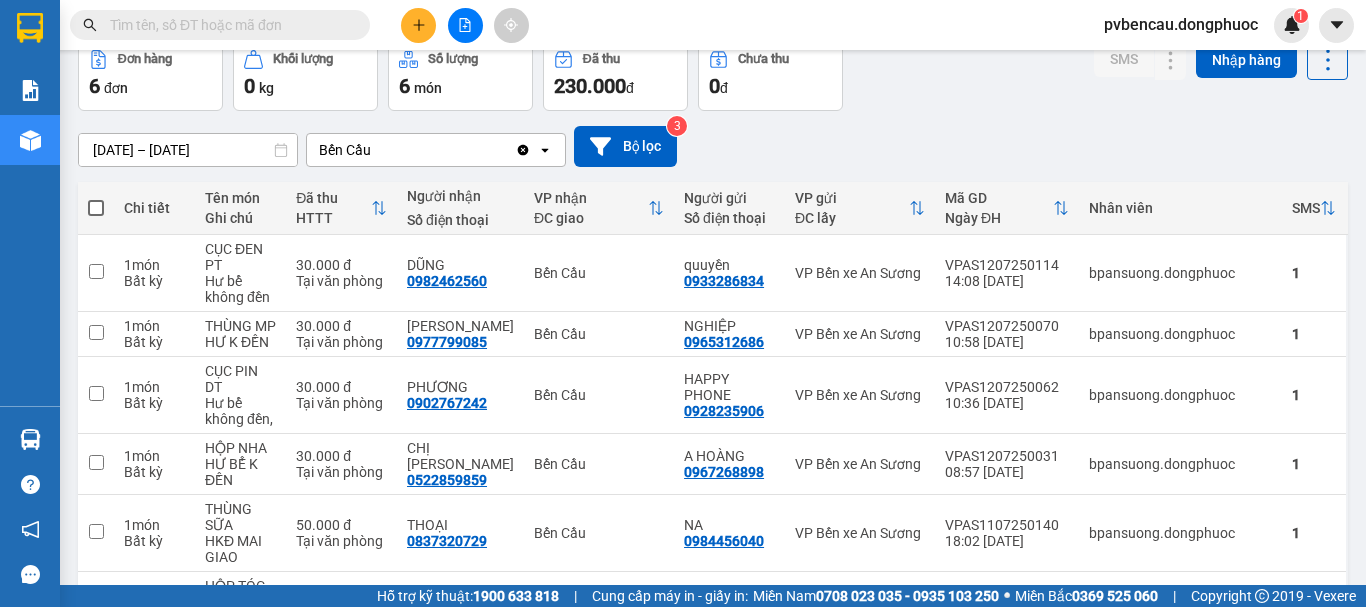 click on "Kết quả tìm kiếm ( 1 )  Bộ lọc  Mã ĐH Trạng thái Món hàng Tổng cước Chưa cước Nhãn Người gửi VP Gửi Người nhận VP Nhận VPAS1207250117 14:28 [DATE] VP Gửi   HỘP NK SL:  1 30.000 07071967001 lab anz VP Bến xe An Sương 0788216948 ĐĂNG KHOA 8  Bến Cầu 1 pvbencau.dongphuoc 1" at bounding box center [683, 25] 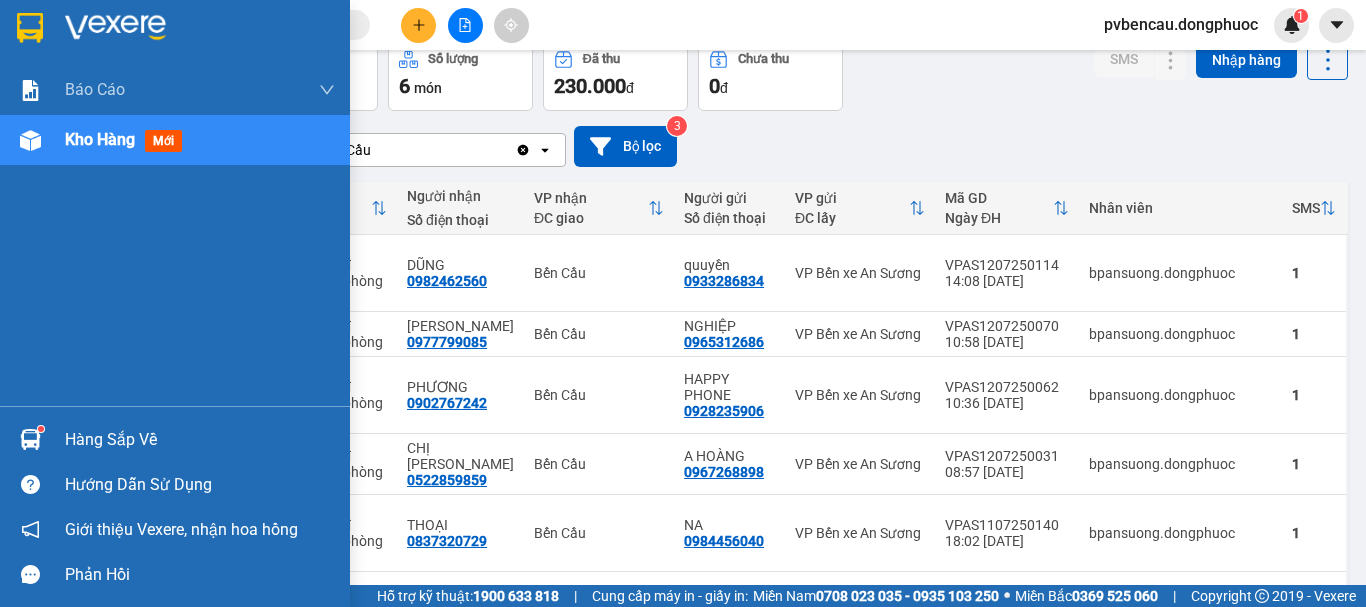click on "Hàng sắp về" at bounding box center (200, 440) 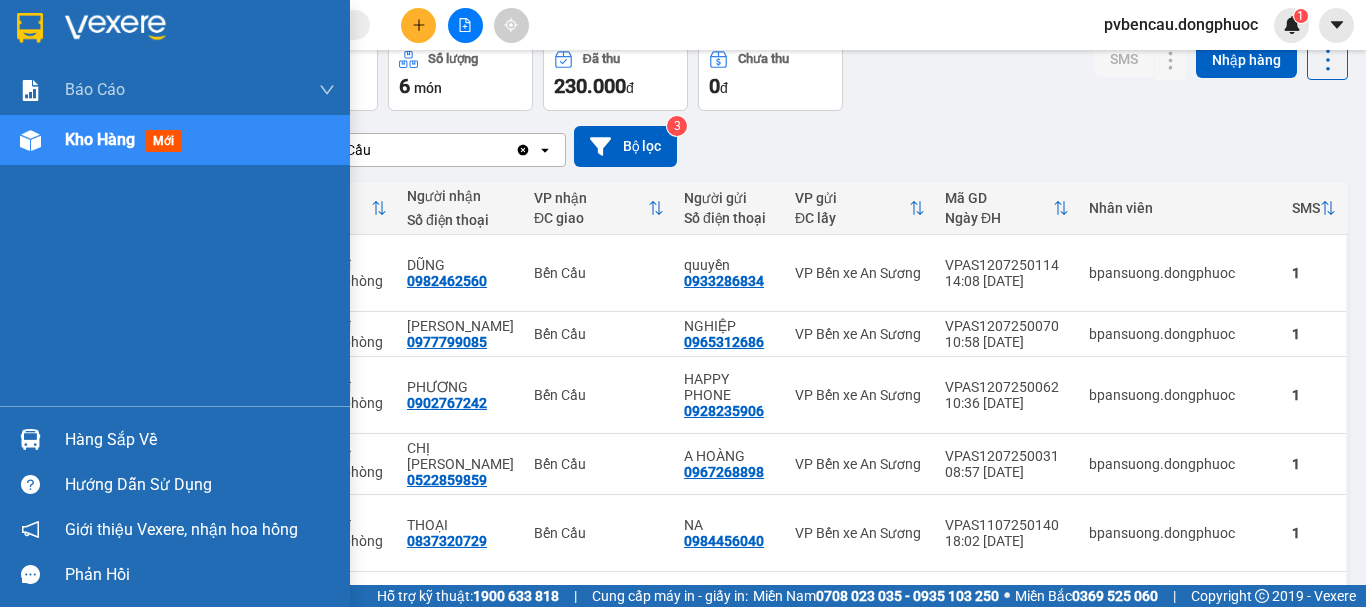 click on "Báo cáo Mẫu 1: Báo cáo dòng tiền  Mẫu 1: Báo cáo dòng tiền theo nhân viên Mẫu 1: Báo cáo dòng tiền theo nhân viên (VP) Mẫu 2: Doanh số tạo đơn theo Văn phòng, nhân viên - Trạm     Kho hàng mới Hàng sắp về Hướng dẫn sử dụng Giới thiệu Vexere, nhận hoa hồng Phản hồi Phần mềm hỗ trợ bạn tốt chứ?" at bounding box center [175, 303] 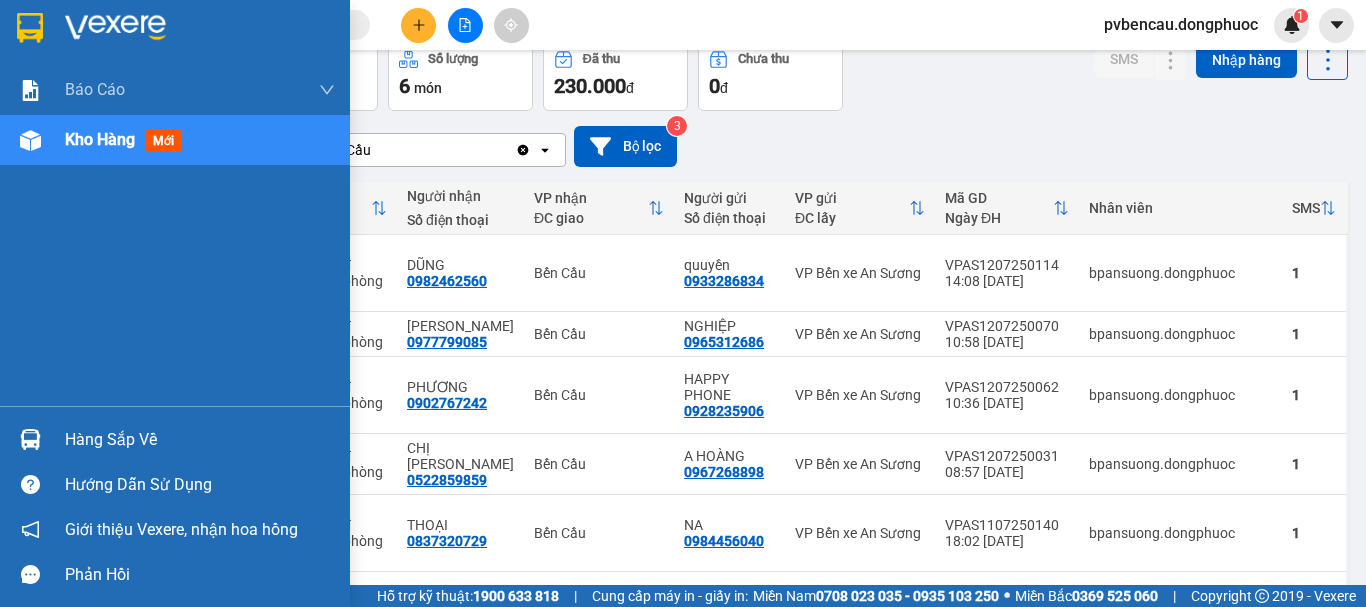click at bounding box center [30, 439] 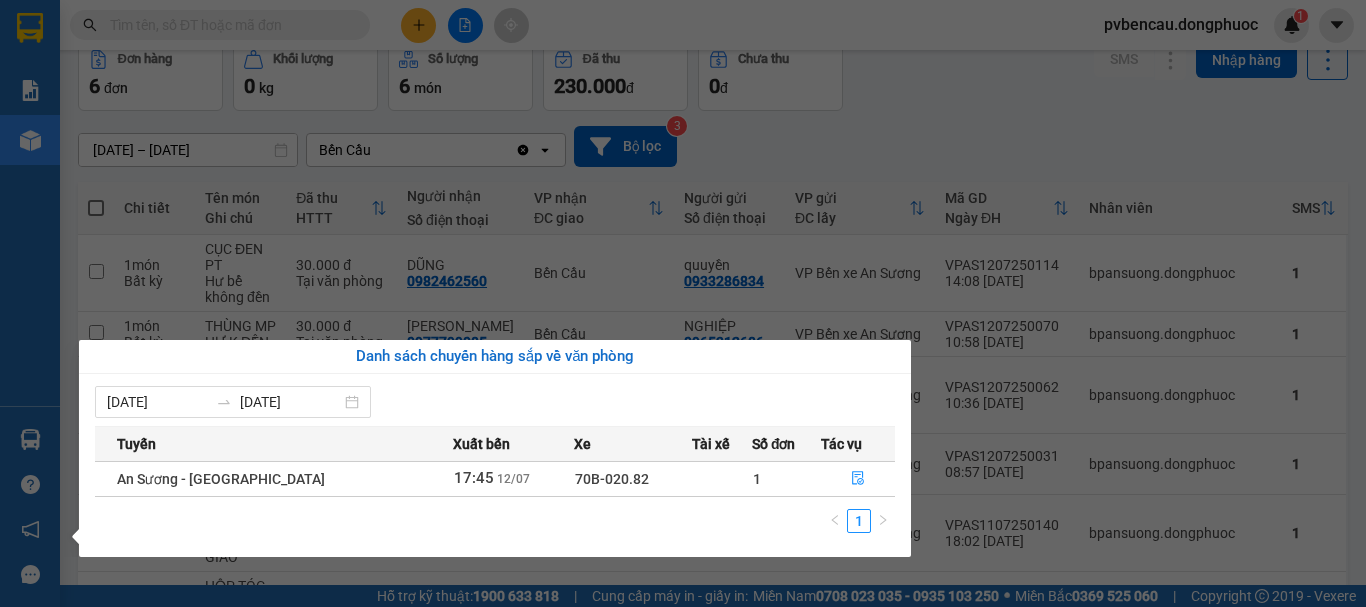 click on "Kết quả tìm kiếm ( 1 )  Bộ lọc  Mã ĐH Trạng thái Món hàng Tổng cước Chưa cước Nhãn Người gửi VP Gửi Người nhận VP Nhận VPAS1207250117 14:28 [DATE] VP Gửi   HỘP NK SL:  1 30.000 07071967001 lab anz VP Bến xe An Sương 0788216948 ĐĂNG KHOA 8  Bến Cầu 1 pvbencau.dongphuoc 1     Báo cáo Mẫu 1: Báo cáo dòng tiền  Mẫu 1: Báo cáo dòng tiền theo nhân viên Mẫu 1: Báo cáo dòng tiền theo nhân viên (VP) Mẫu 2: Doanh số tạo đơn theo Văn phòng, nhân viên - Trạm     Kho hàng mới Hàng sắp về Hướng dẫn sử dụng Giới thiệu Vexere, nhận hoa hồng Phản hồi Phần mềm hỗ trợ bạn tốt chứ? ver  1.8.137 Kho gửi Trên xe Kho nhận Hàng đã giao TIỀN MẶT  ĐƠN HỦY Đơn hàng 6 đơn Khối lượng 0 kg Số lượng 6 món Đã thu 230.000  đ Chưa thu 0  đ SMS Nhập hàng [DATE] – [DATE] Selected date range is from [DATE] to [DATE]. Bến Cầu Clear value open 3" at bounding box center [683, 303] 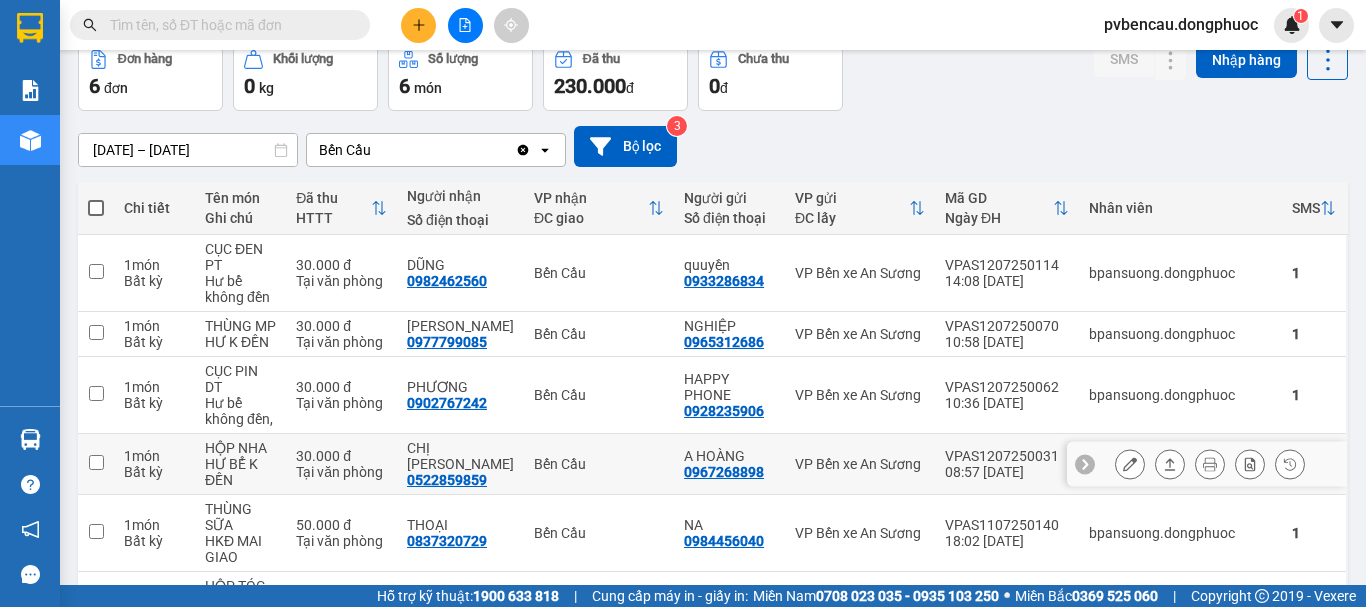 click at bounding box center [96, 462] 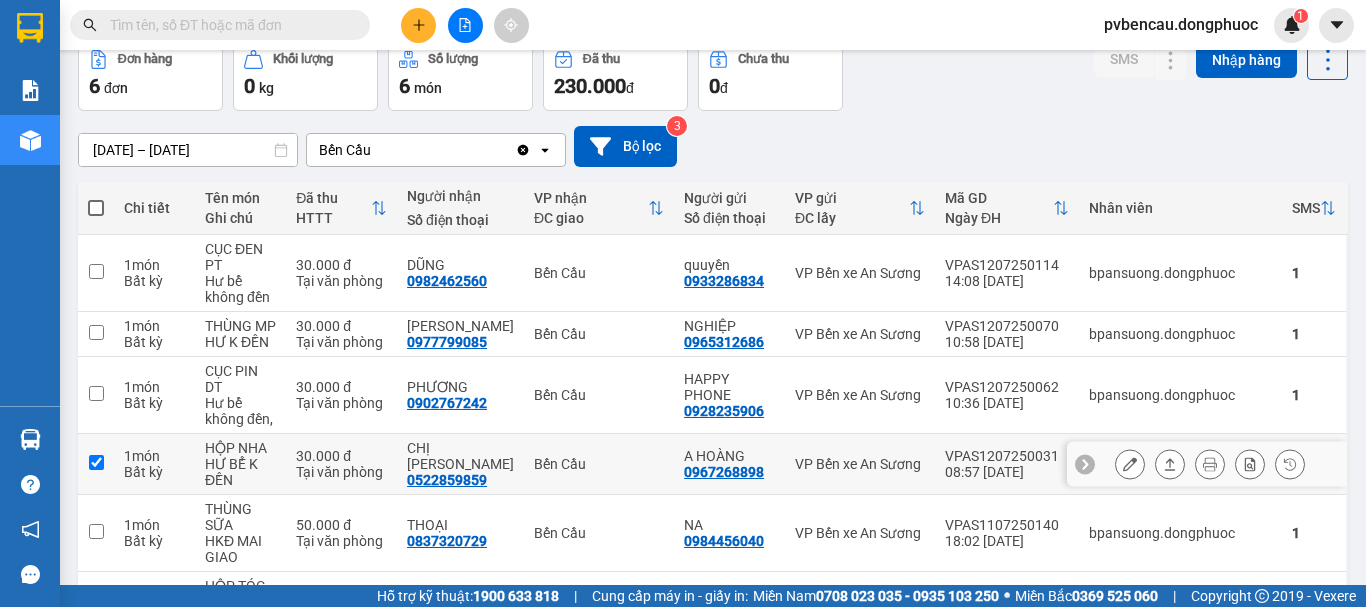 checkbox on "true" 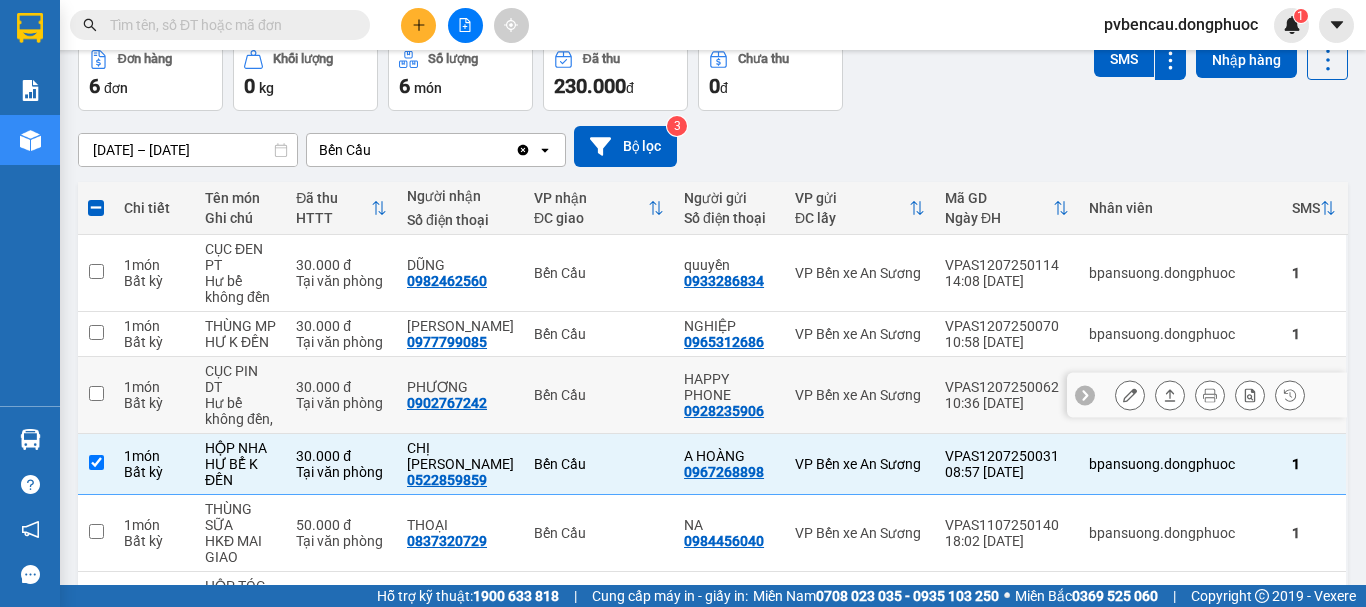scroll, scrollTop: 230, scrollLeft: 0, axis: vertical 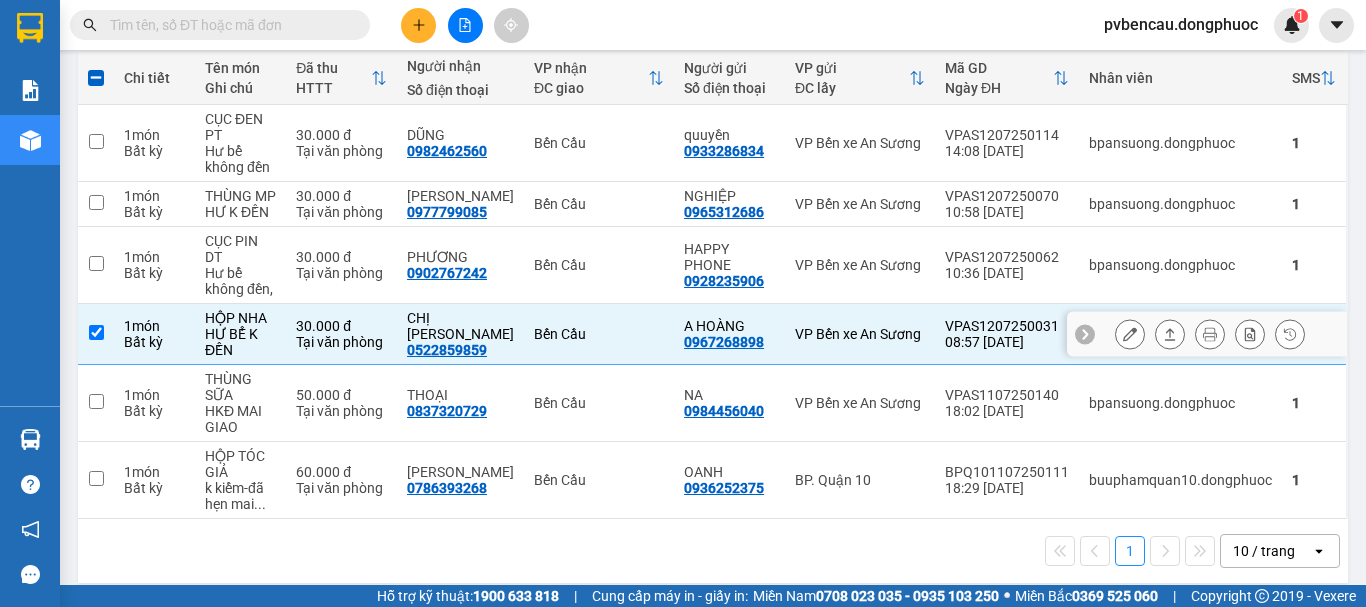 click at bounding box center (1130, 334) 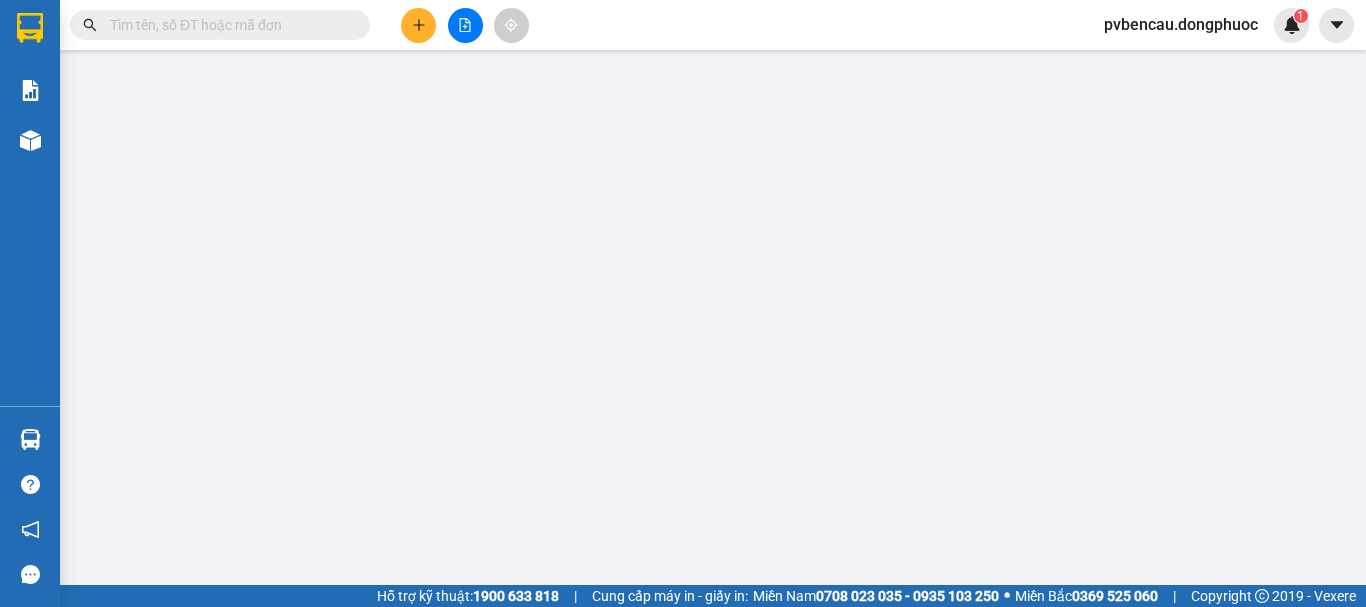 scroll, scrollTop: 0, scrollLeft: 0, axis: both 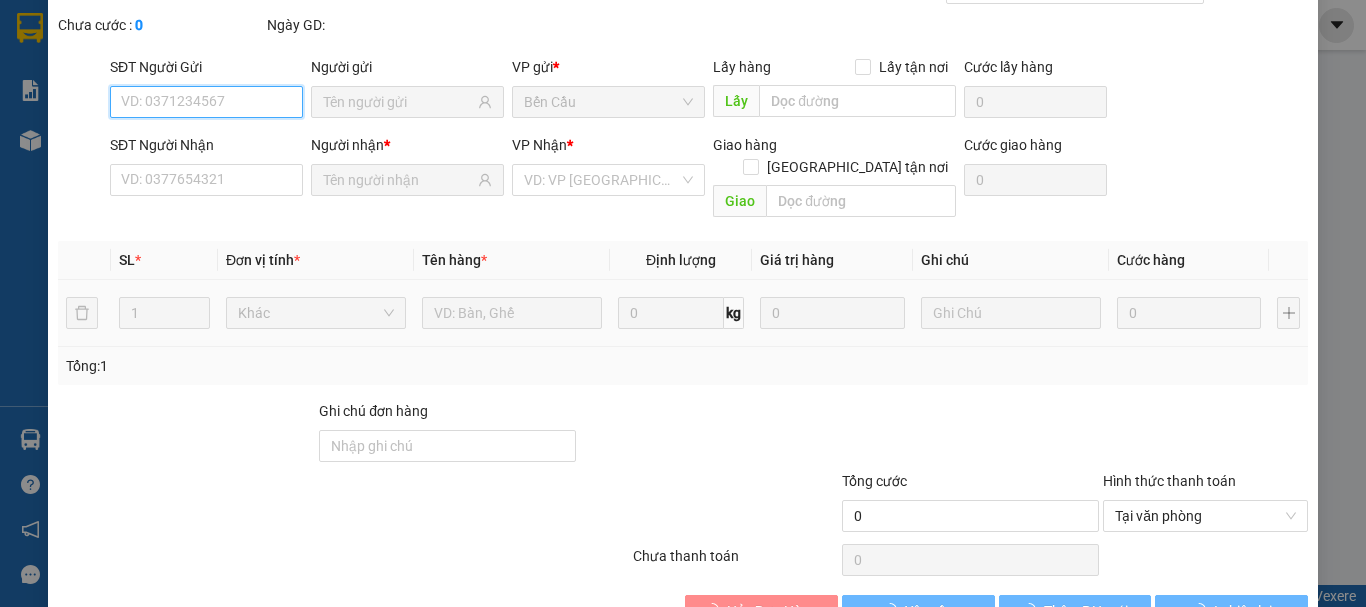 type on "0967268898" 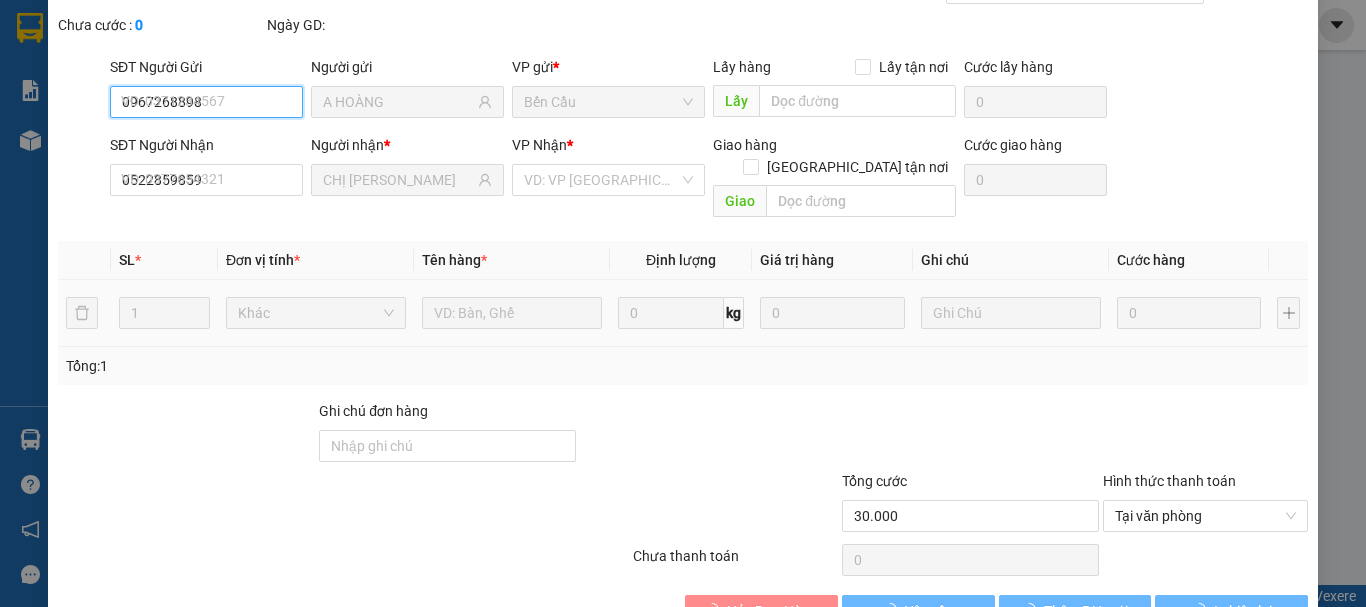 scroll, scrollTop: 137, scrollLeft: 0, axis: vertical 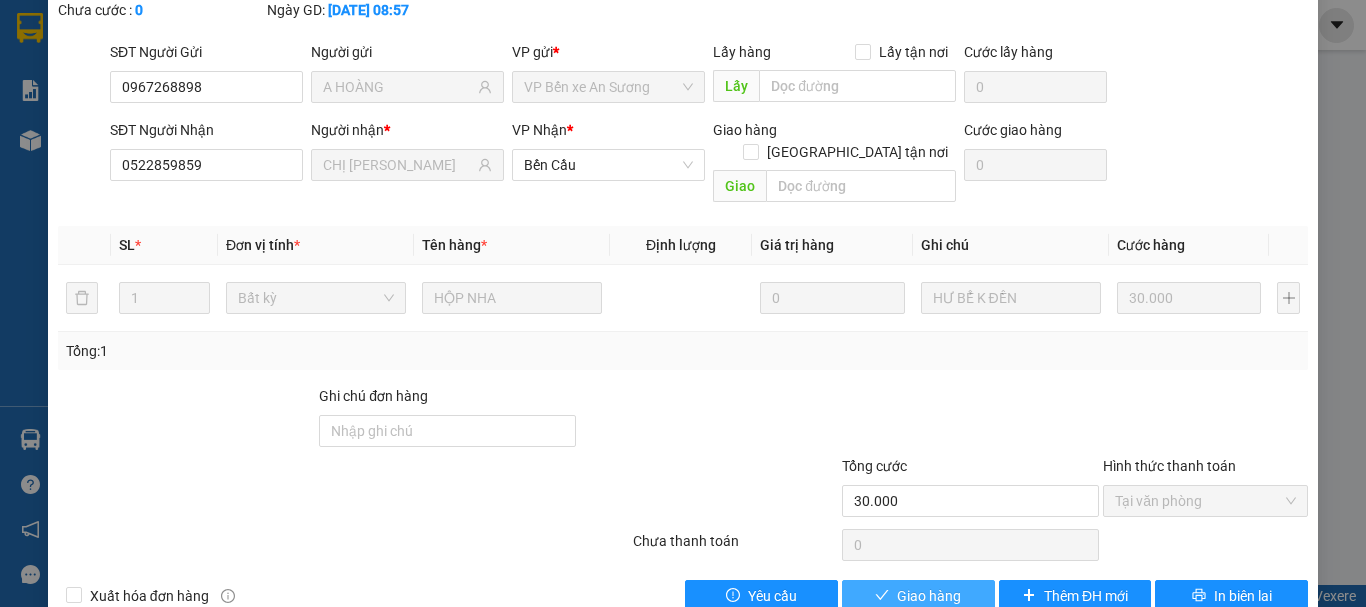 click on "Giao hàng" at bounding box center (929, 596) 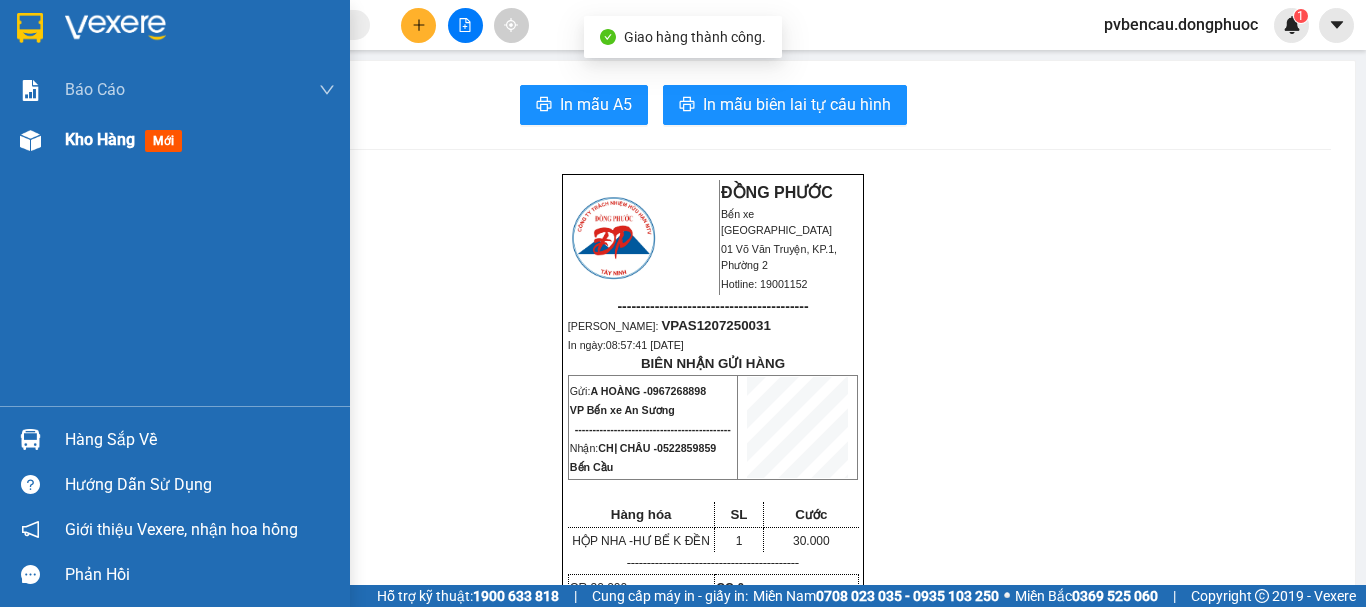 click at bounding box center [30, 140] 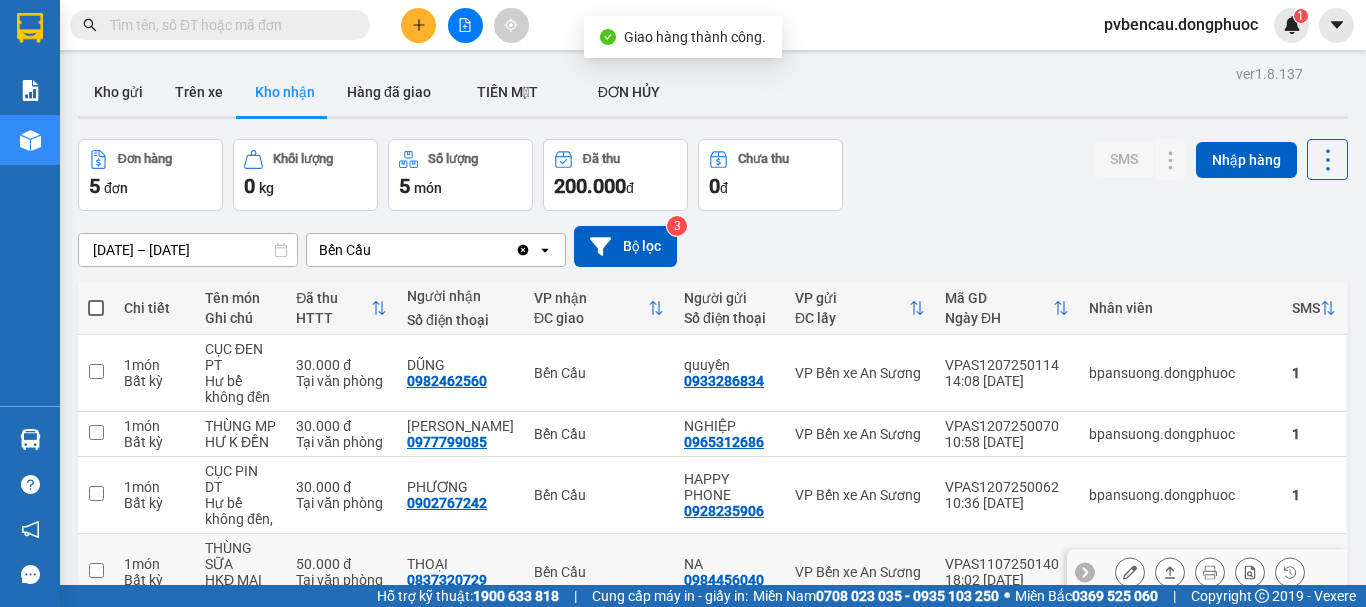 scroll, scrollTop: 169, scrollLeft: 0, axis: vertical 